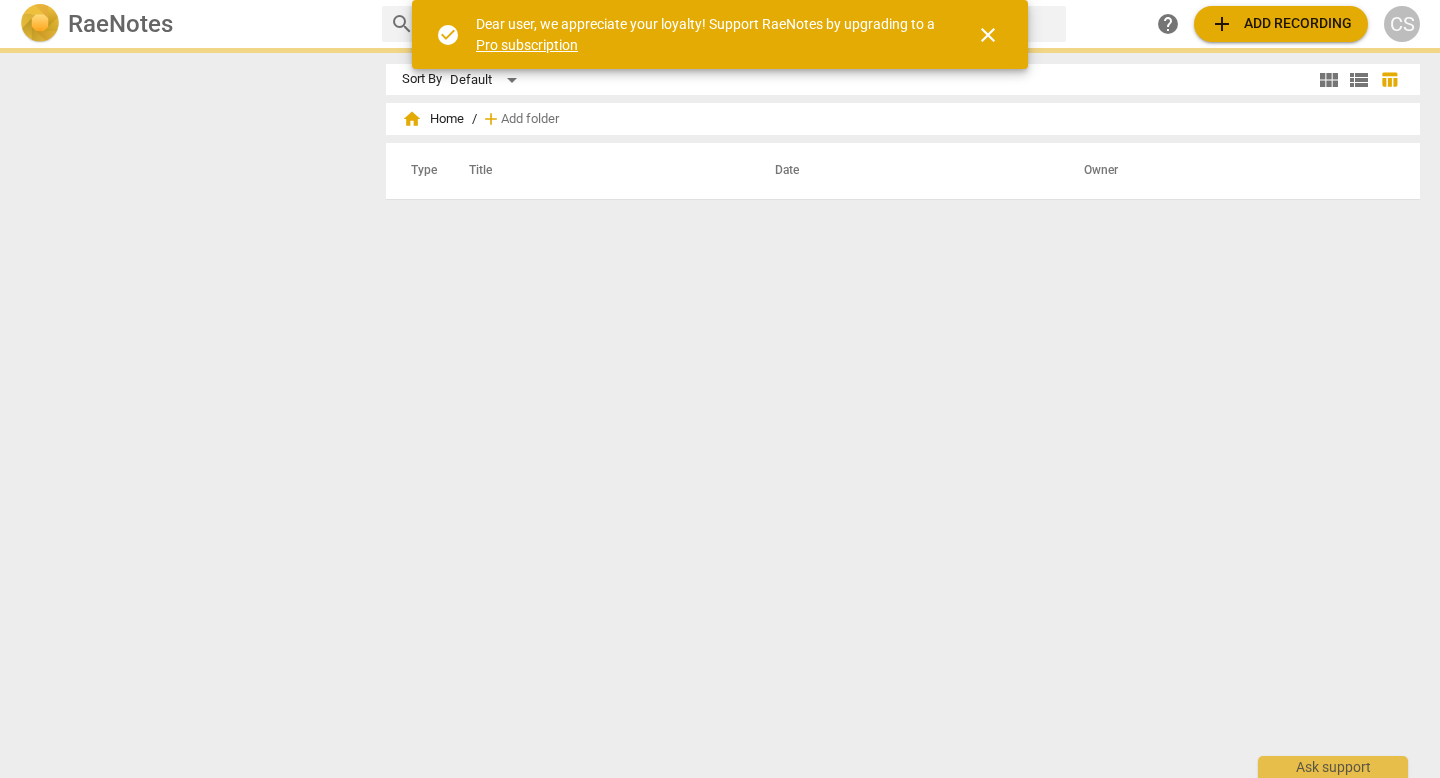 scroll, scrollTop: 0, scrollLeft: 0, axis: both 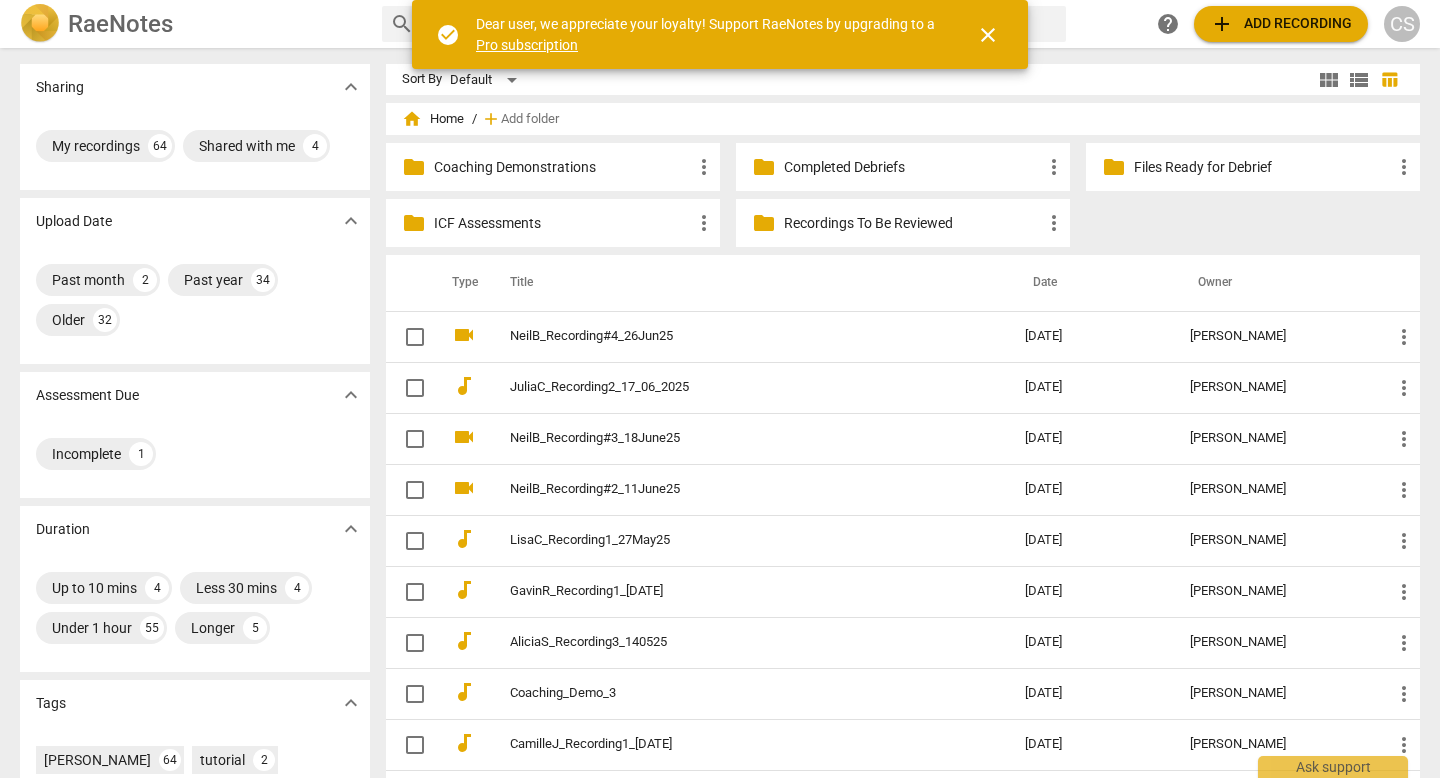 click on "ICF Assessments" at bounding box center [563, 223] 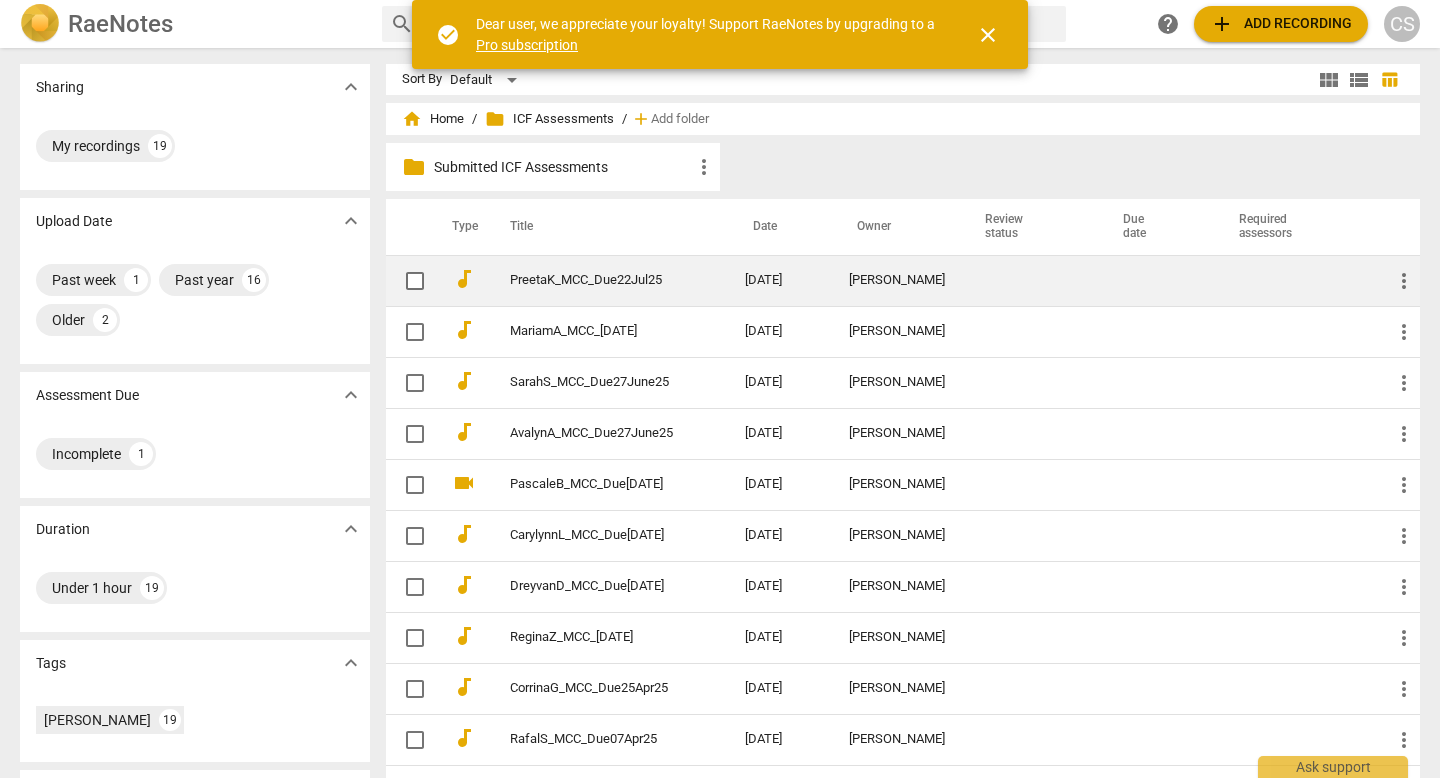 click on "PreetaK_MCC_Due22Jul25" at bounding box center (607, 280) 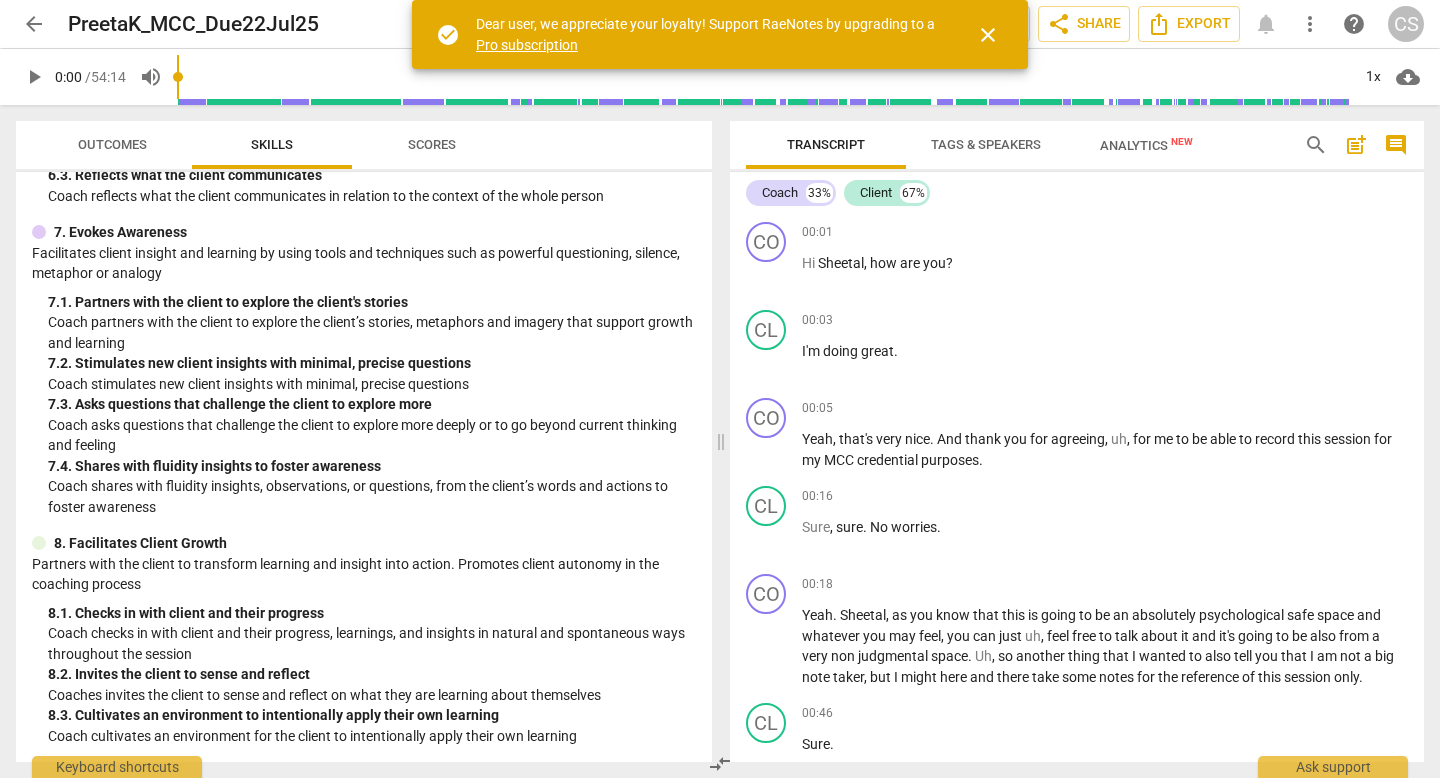 scroll, scrollTop: 1265, scrollLeft: 0, axis: vertical 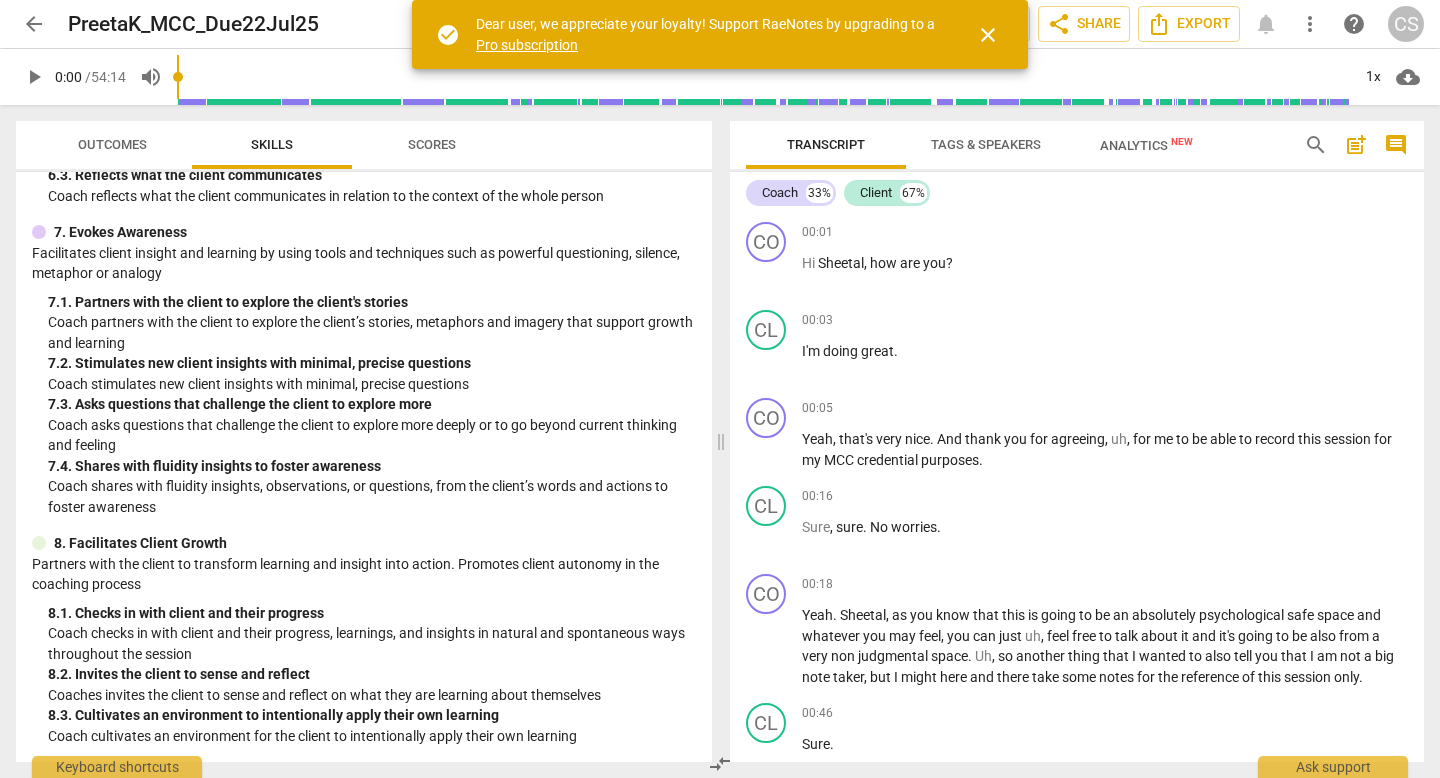 click on "Scores" at bounding box center [432, 144] 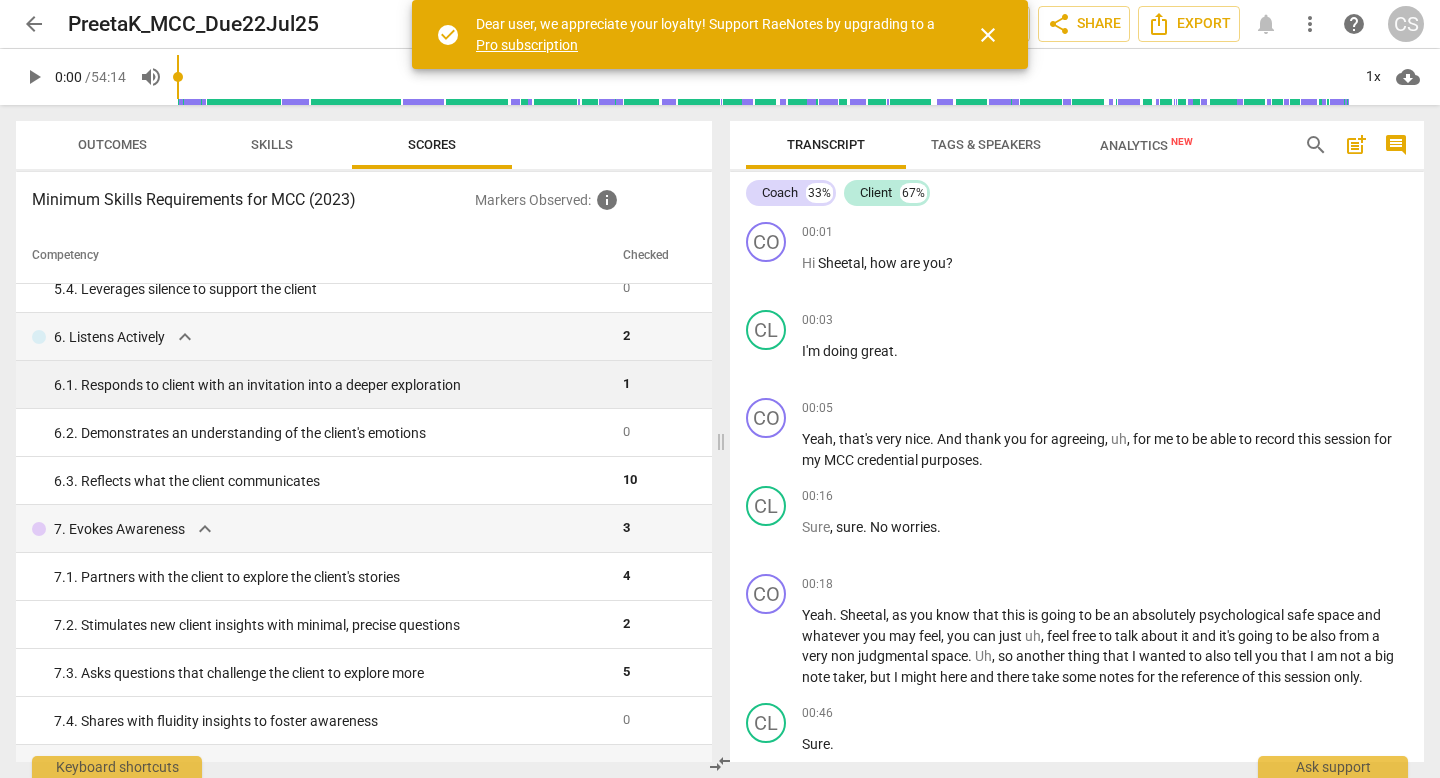 scroll, scrollTop: 797, scrollLeft: 0, axis: vertical 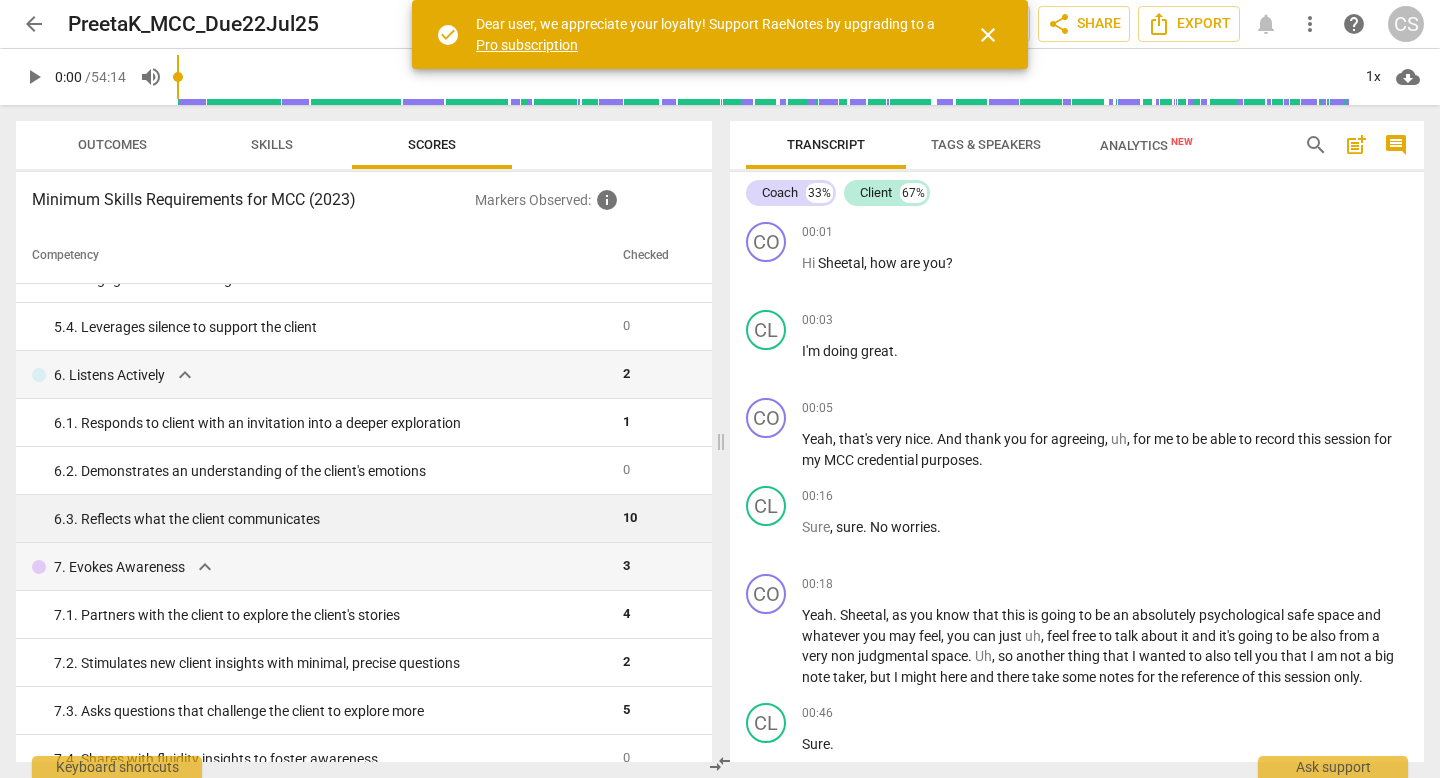 click on "6. 3. Reflects what the client communicates" at bounding box center [330, 519] 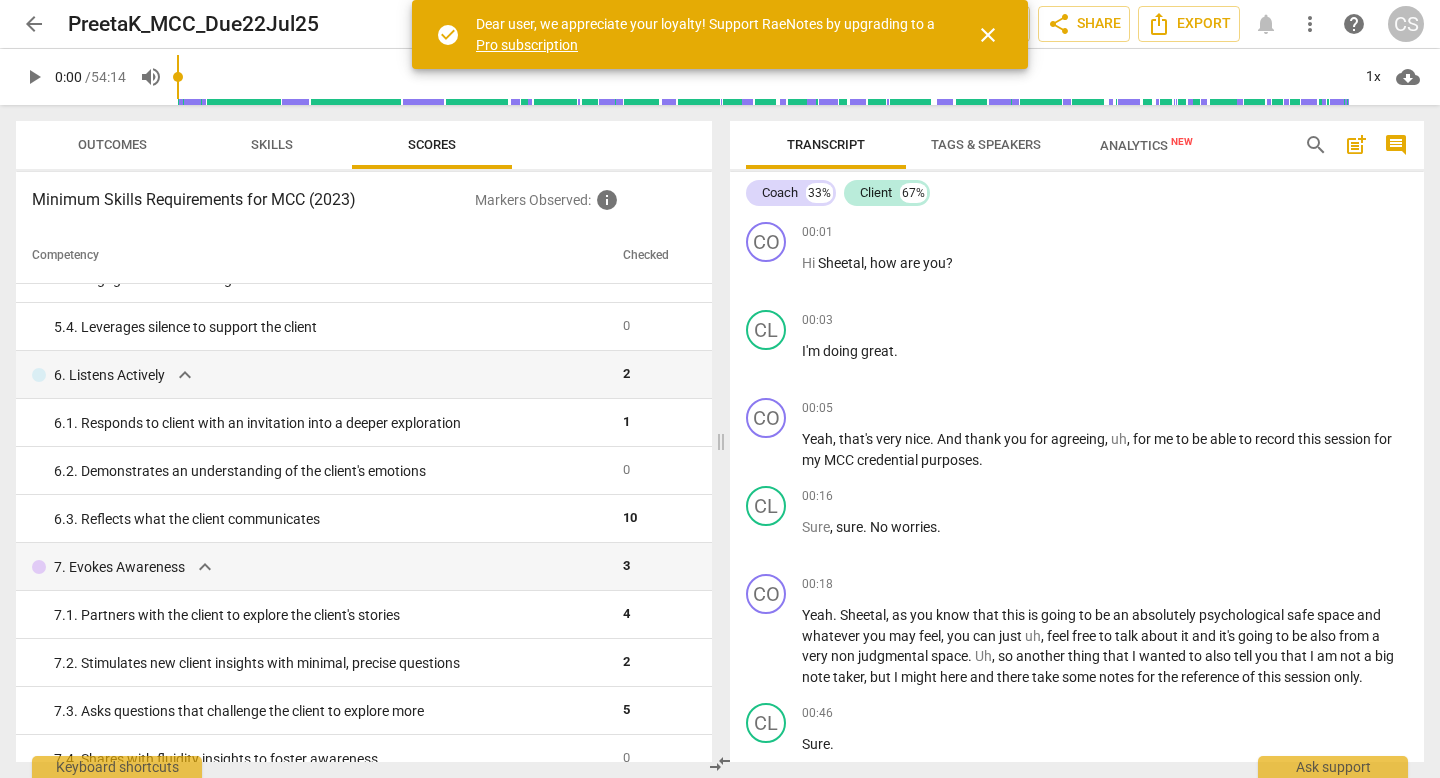 click on "close" at bounding box center (988, 35) 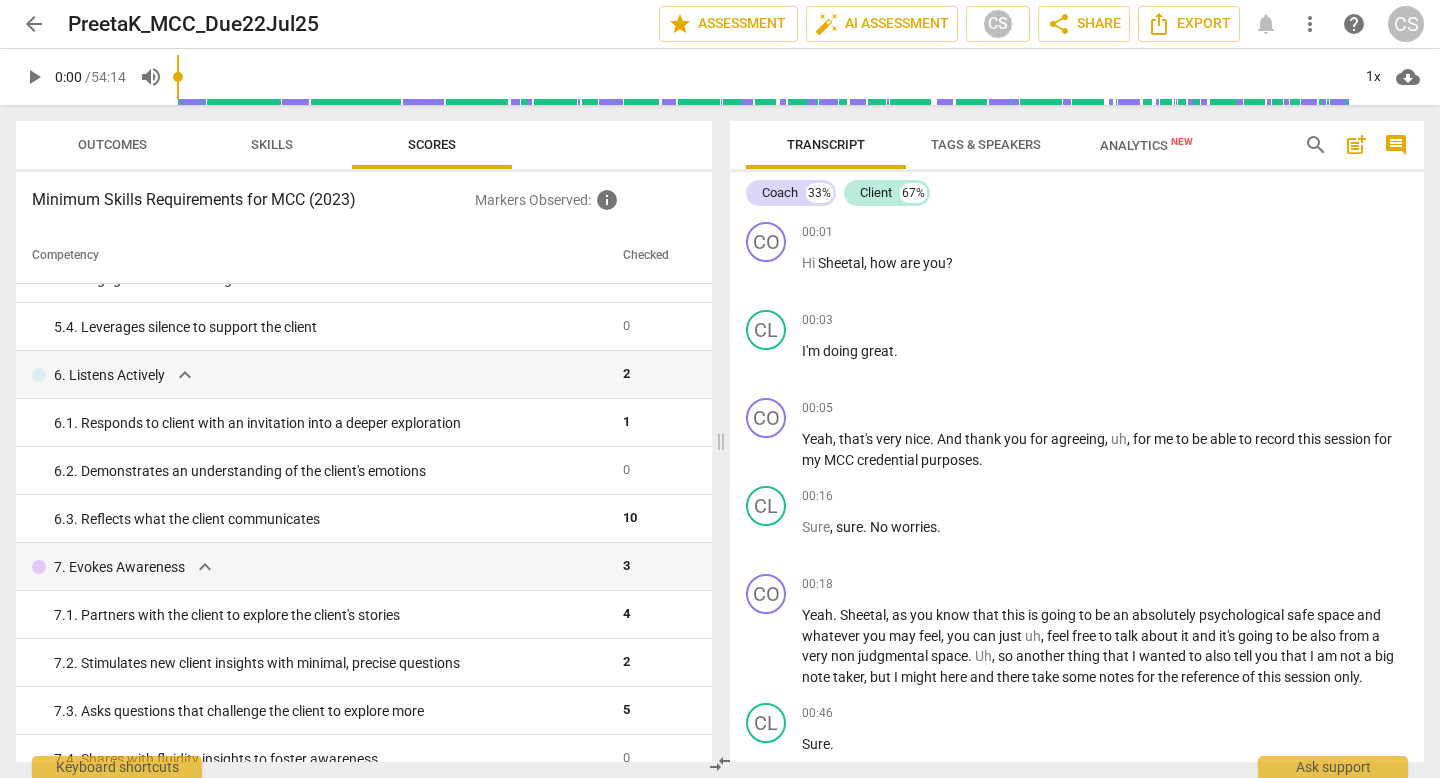 click on "Outcomes" at bounding box center [112, 144] 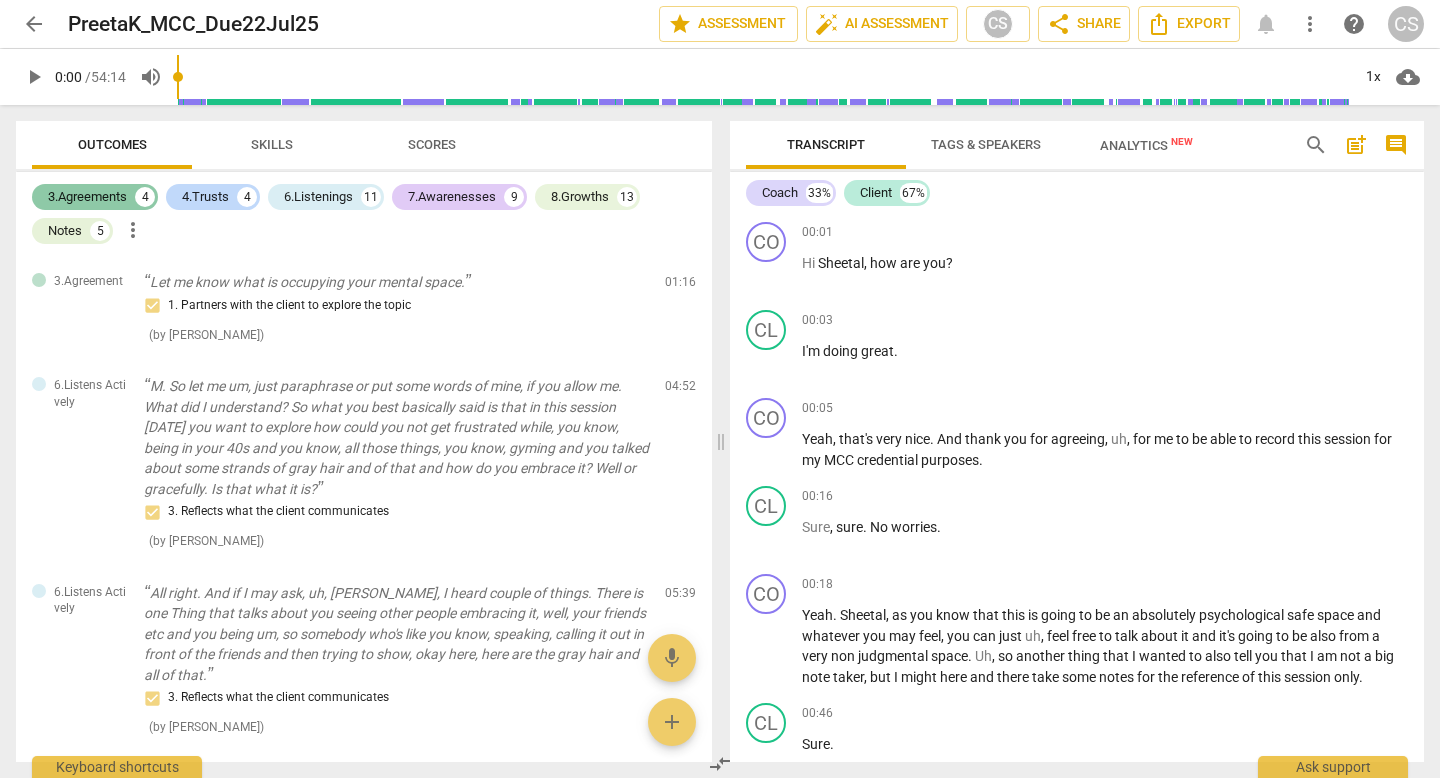 click on "4.Trusts" at bounding box center [205, 197] 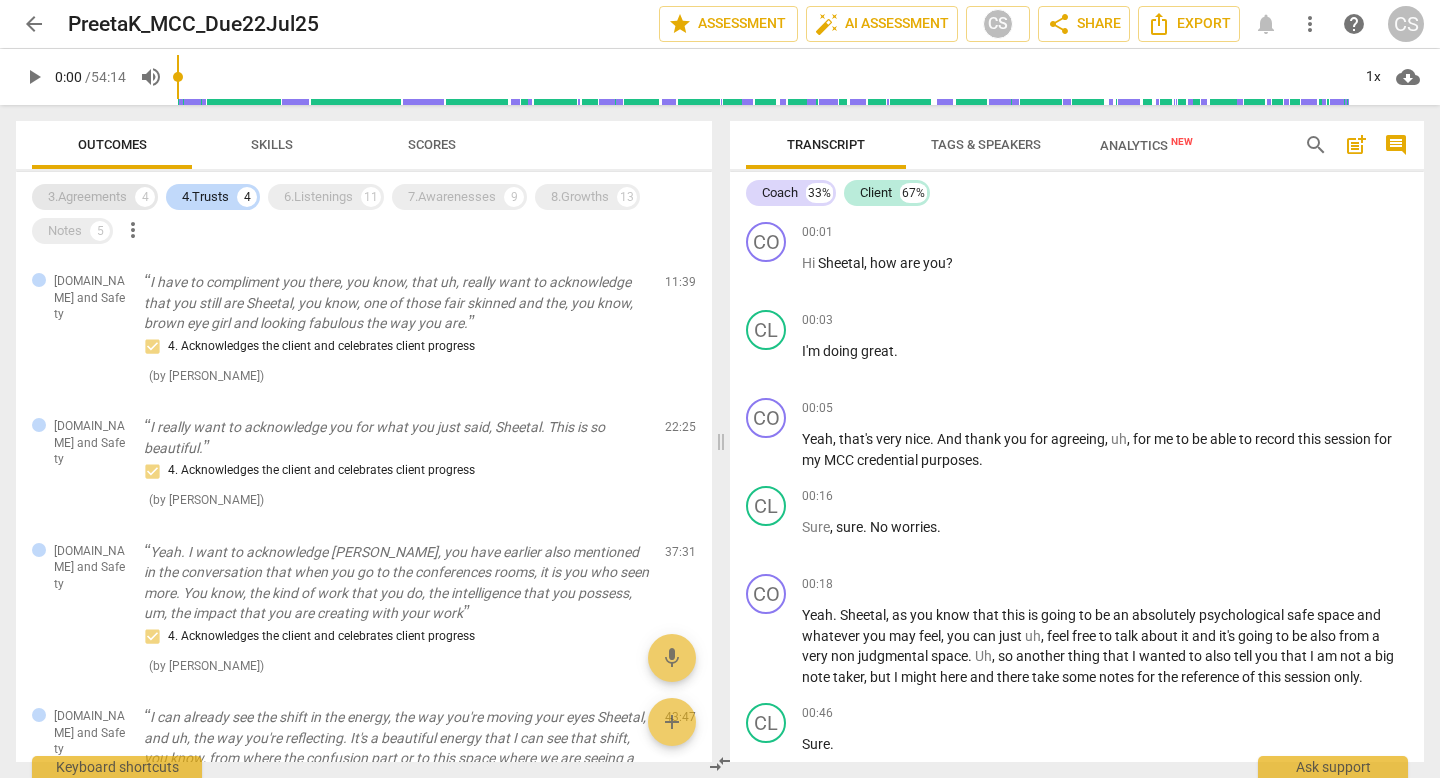 click on "3.Agreements" at bounding box center [87, 197] 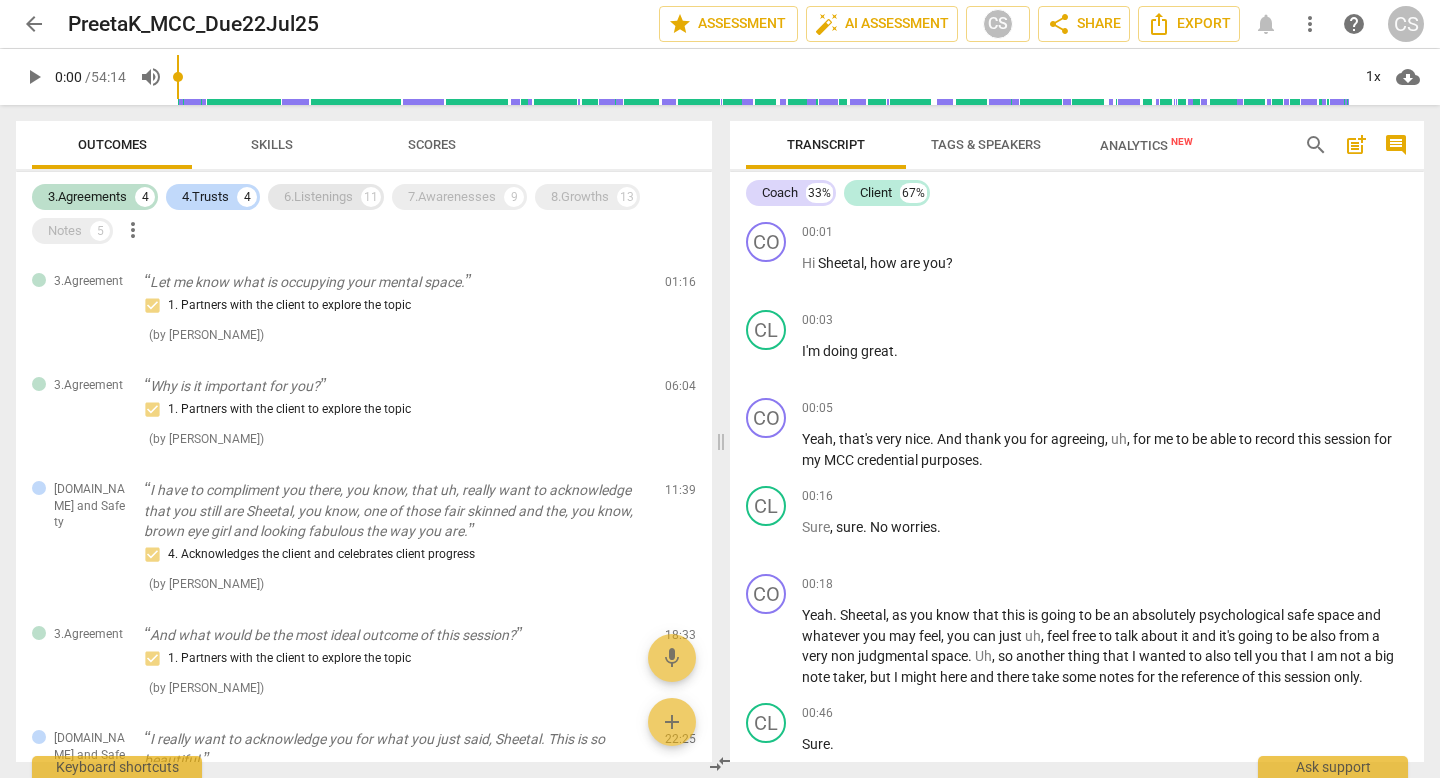 click on "6.Listenings" at bounding box center (318, 197) 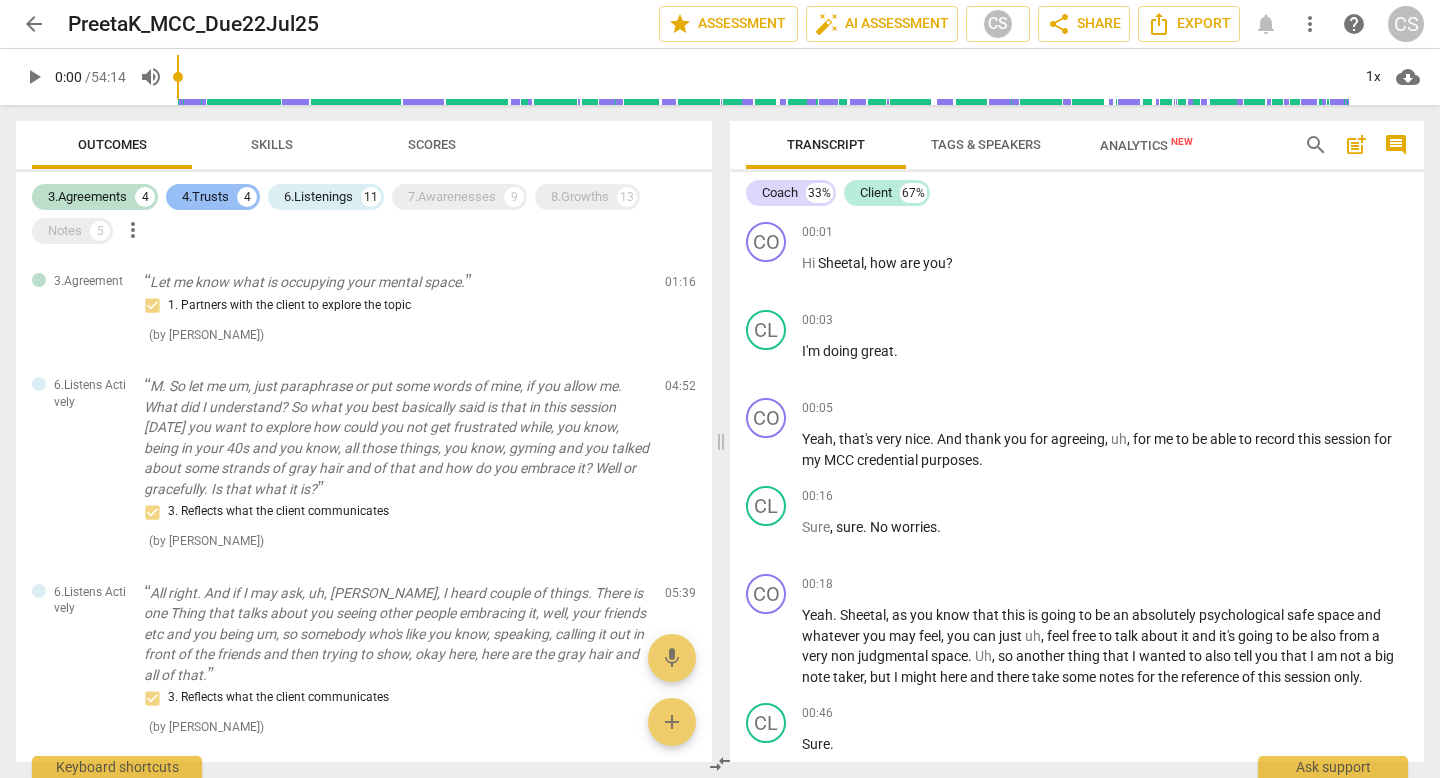 click on "4.Trusts" at bounding box center [205, 197] 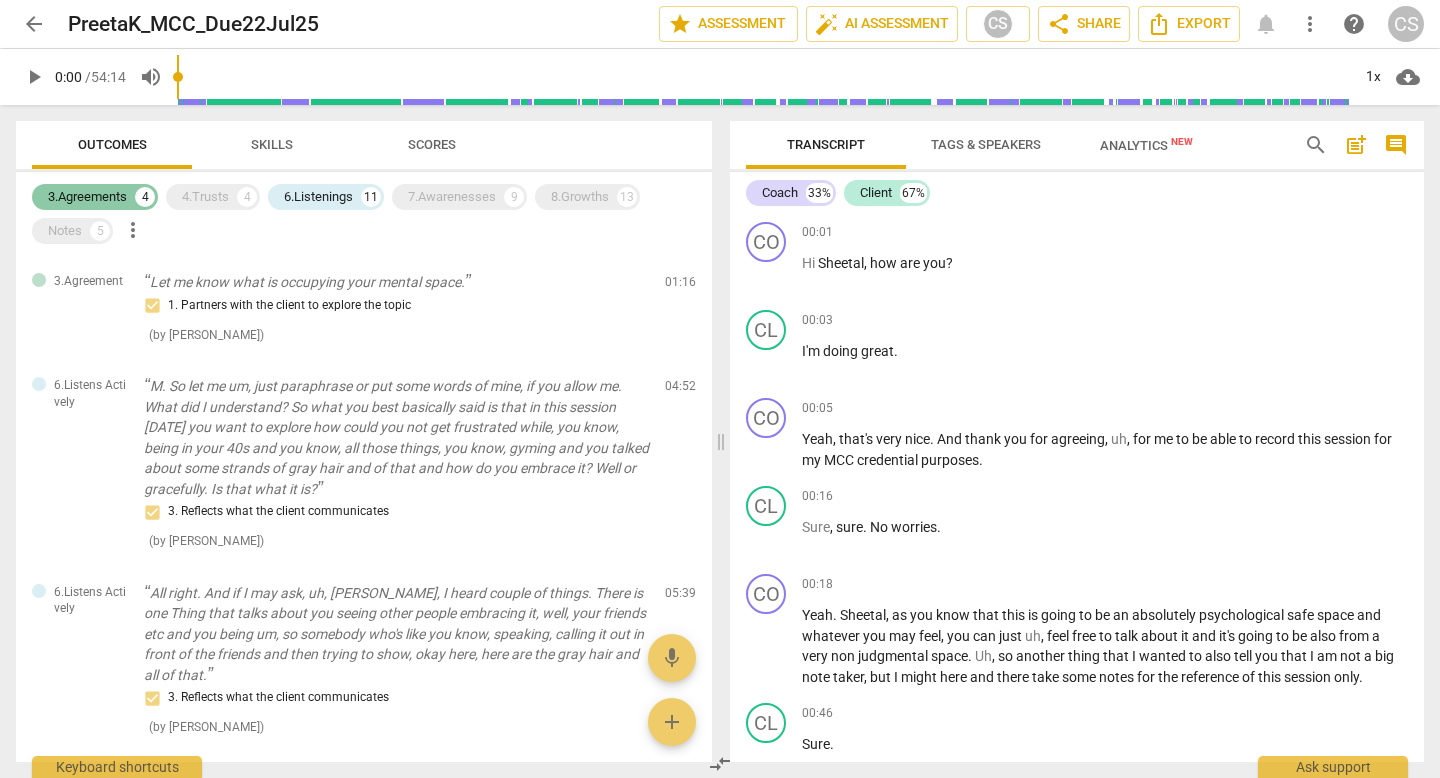 click on "3.Agreements" at bounding box center [87, 197] 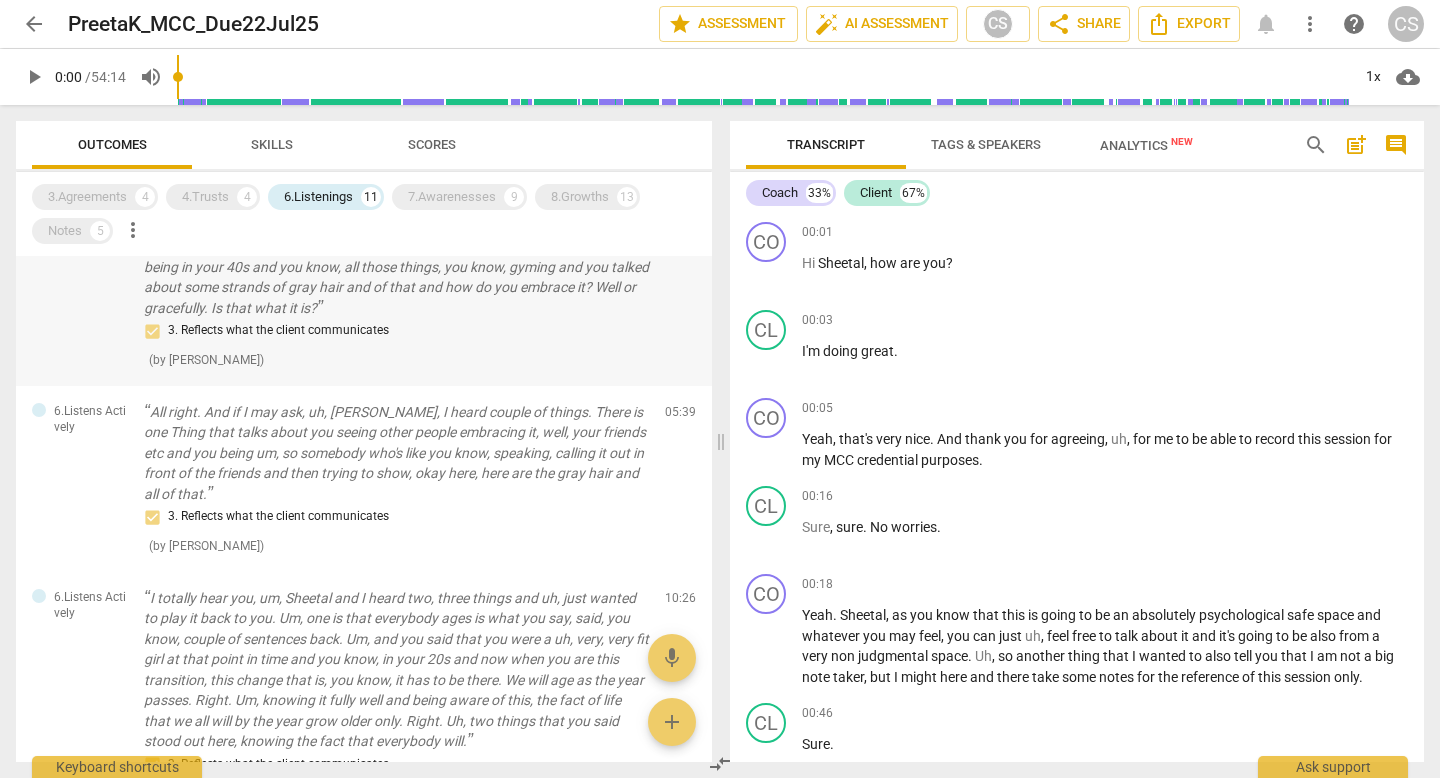 scroll, scrollTop: 71, scrollLeft: 0, axis: vertical 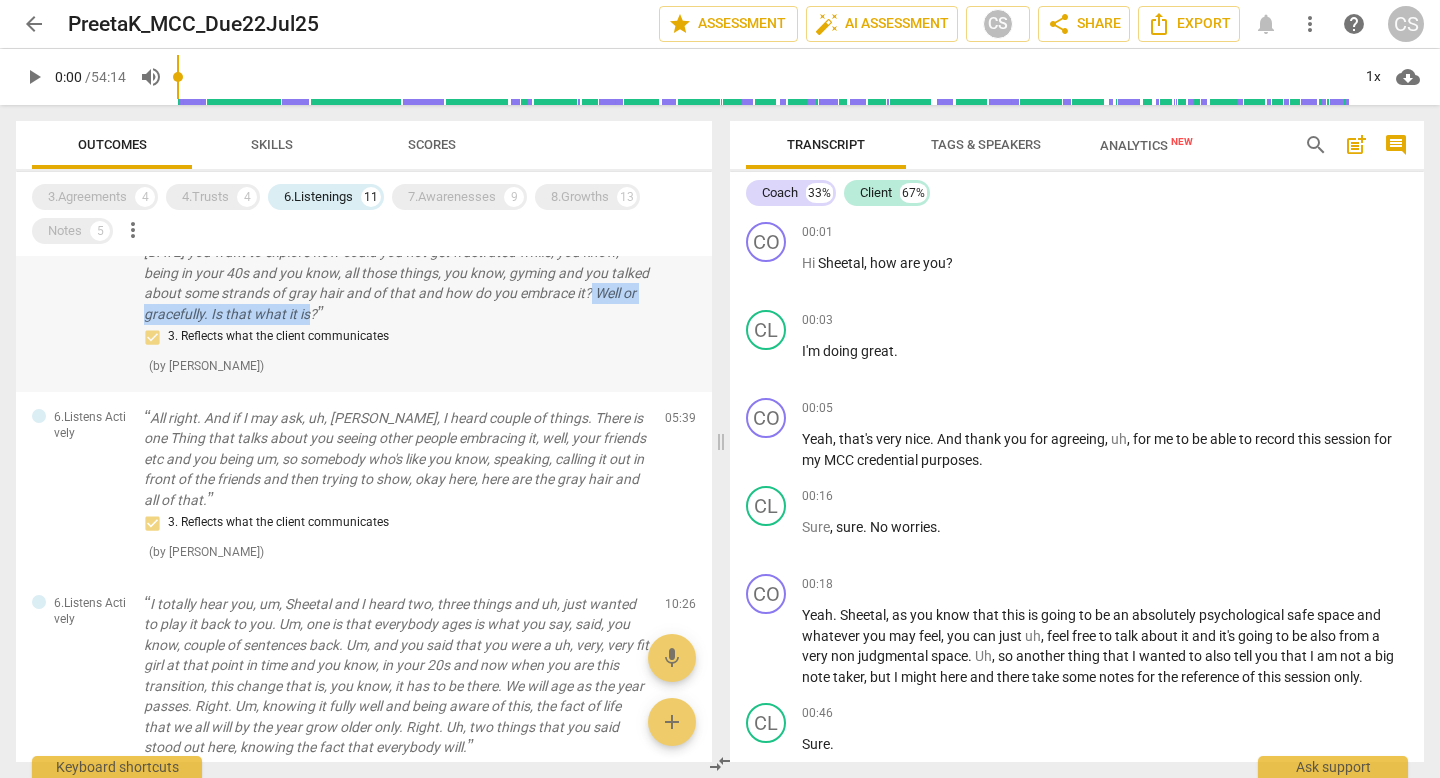 drag, startPoint x: 277, startPoint y: 365, endPoint x: 558, endPoint y: 369, distance: 281.02847 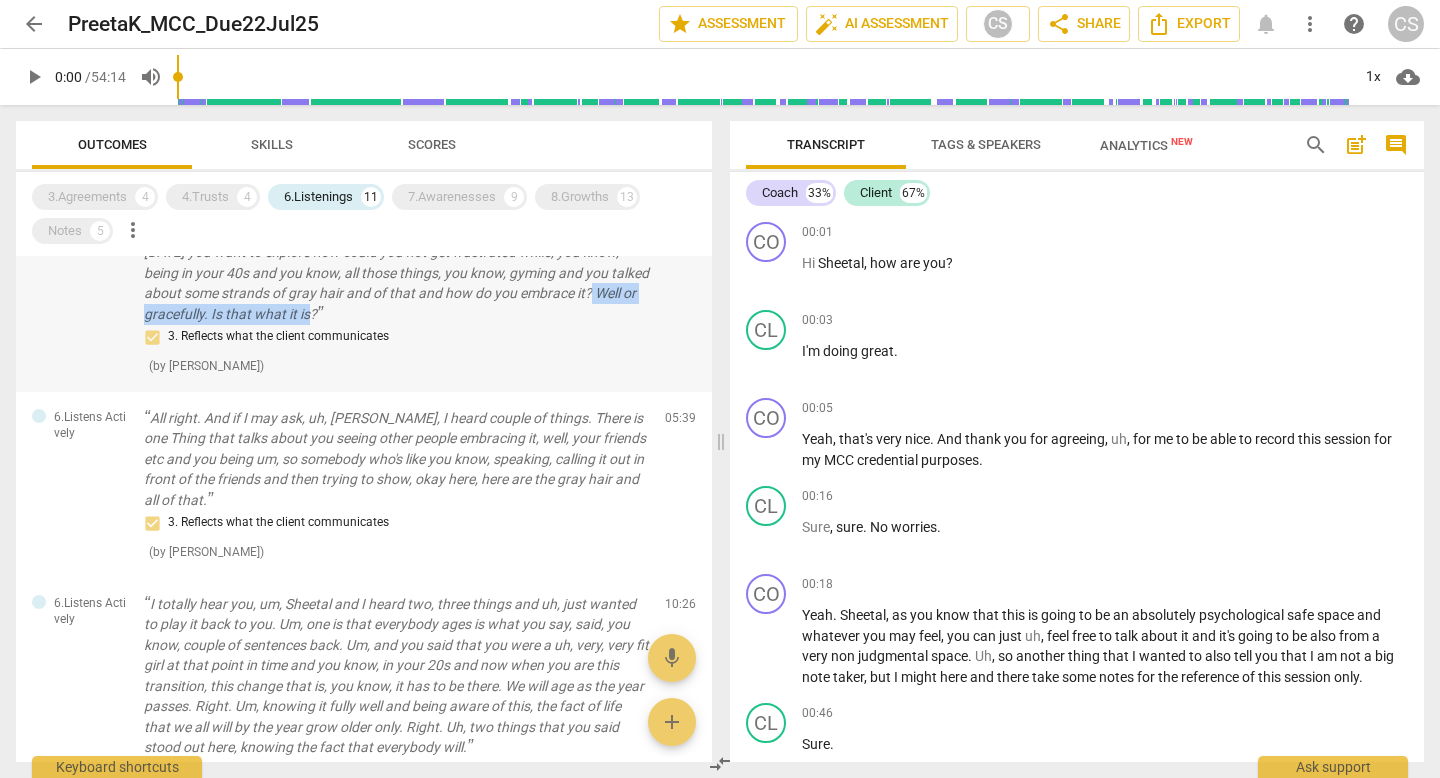 click on "M. So let me um, just paraphrase or put some words of mine, if you allow me. What did I understand? So what you best basically said is that in this session [DATE] you want to explore how could you not get frustrated while, you know, being in your 40s and you know, all those things, you know, gyming and you talked about some strands of gray hair and of that and how do you embrace it? Well or gracefully. Is that what it is?" at bounding box center [396, 262] 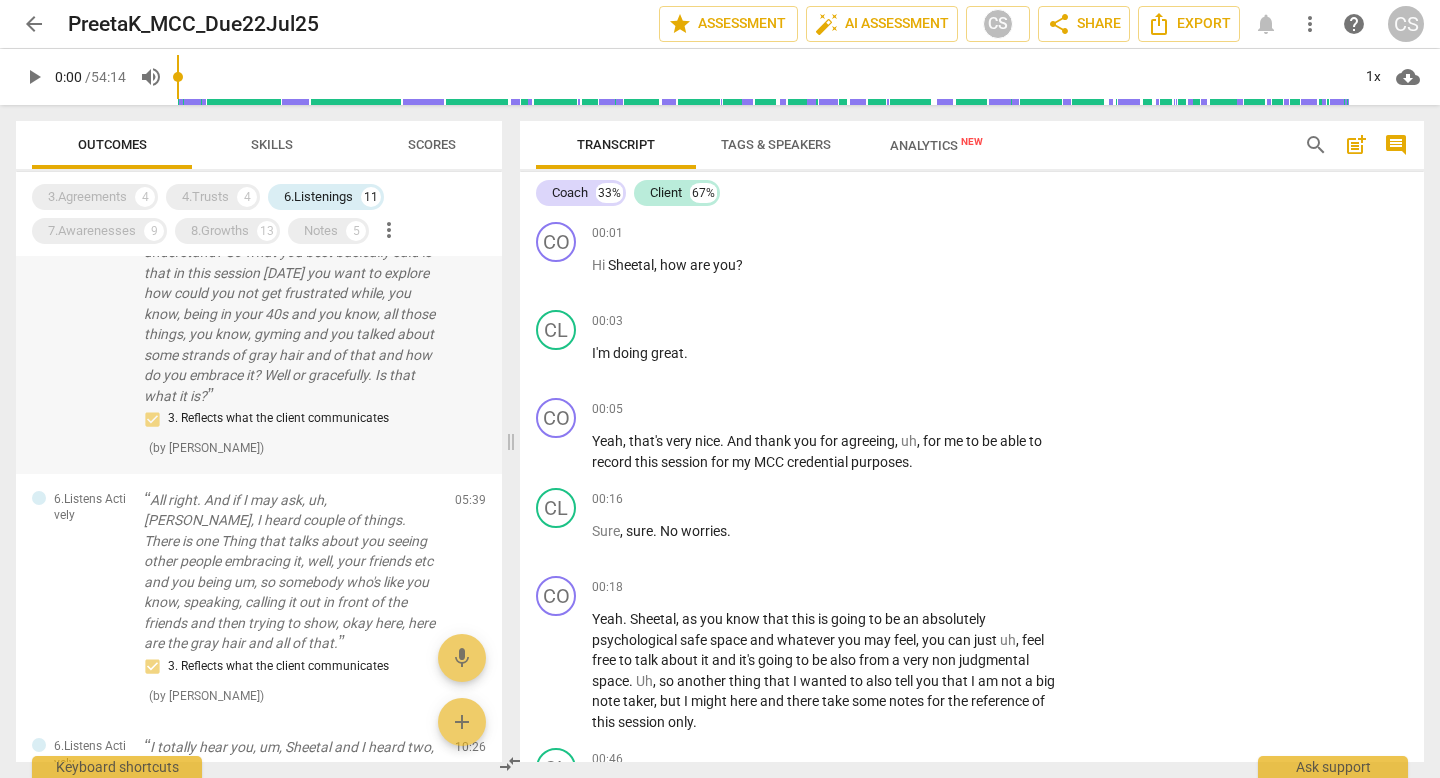 scroll, scrollTop: 2716, scrollLeft: 0, axis: vertical 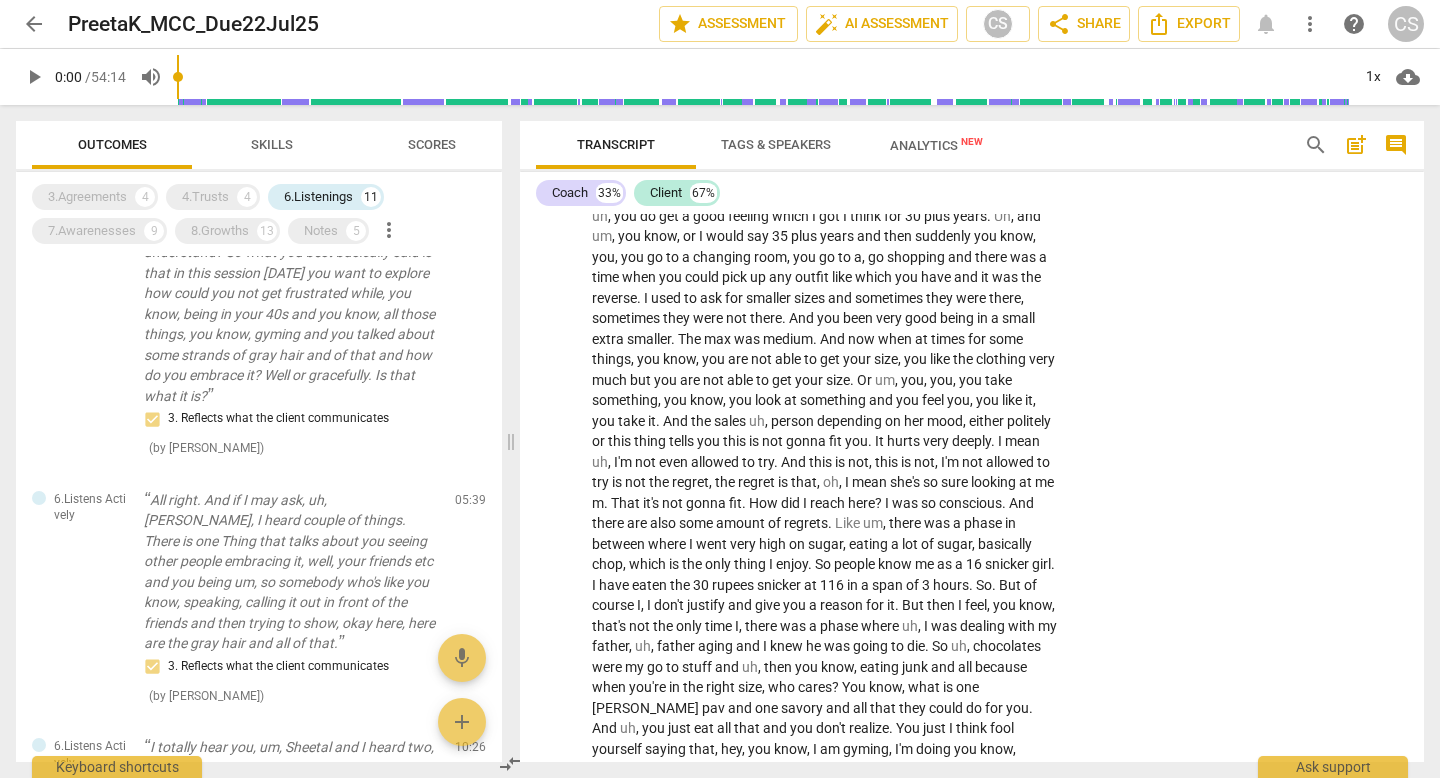 click on "05:38 + Add competency keyboard_arrow_right Yes .   Yes ." at bounding box center (832, -277) 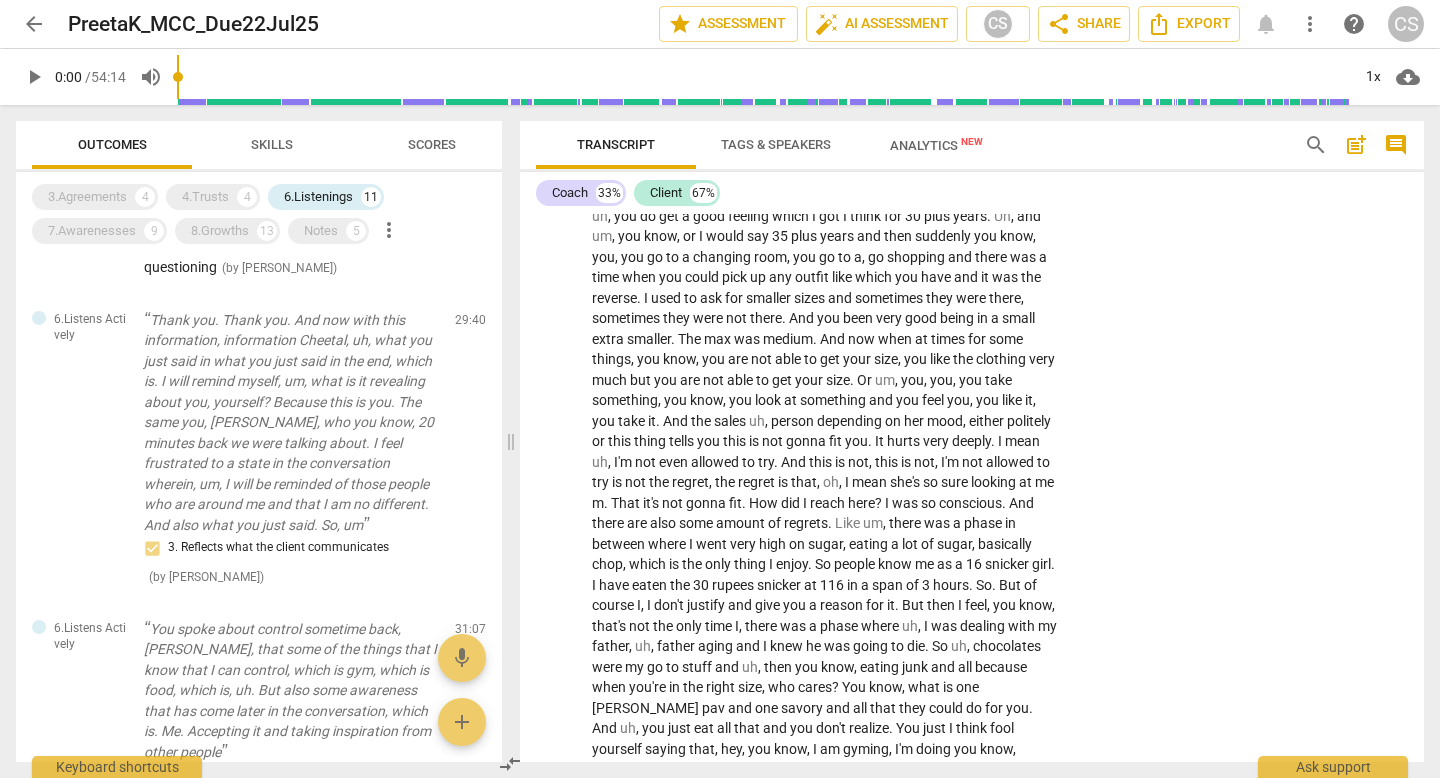scroll, scrollTop: 1325, scrollLeft: 0, axis: vertical 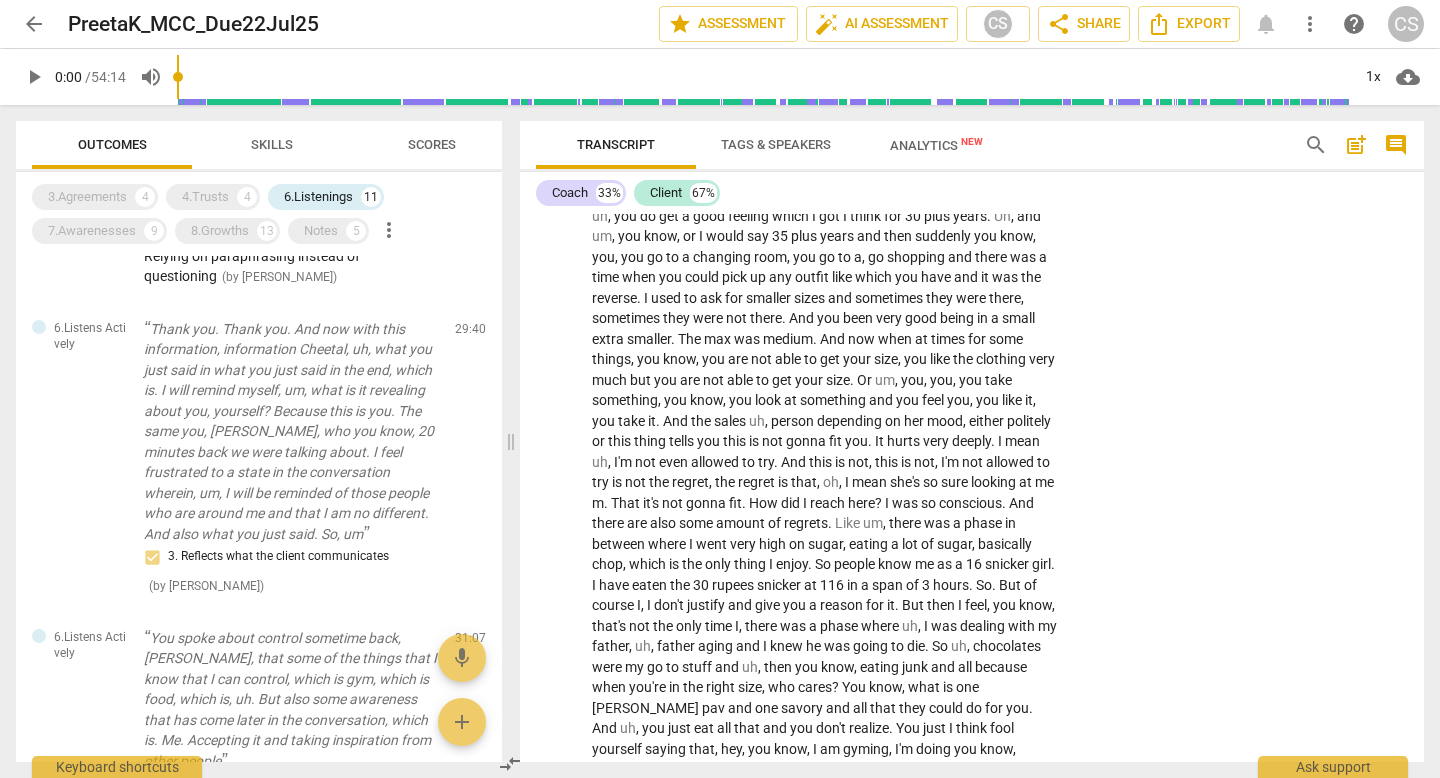drag, startPoint x: 251, startPoint y: 360, endPoint x: 153, endPoint y: 337, distance: 100.6628 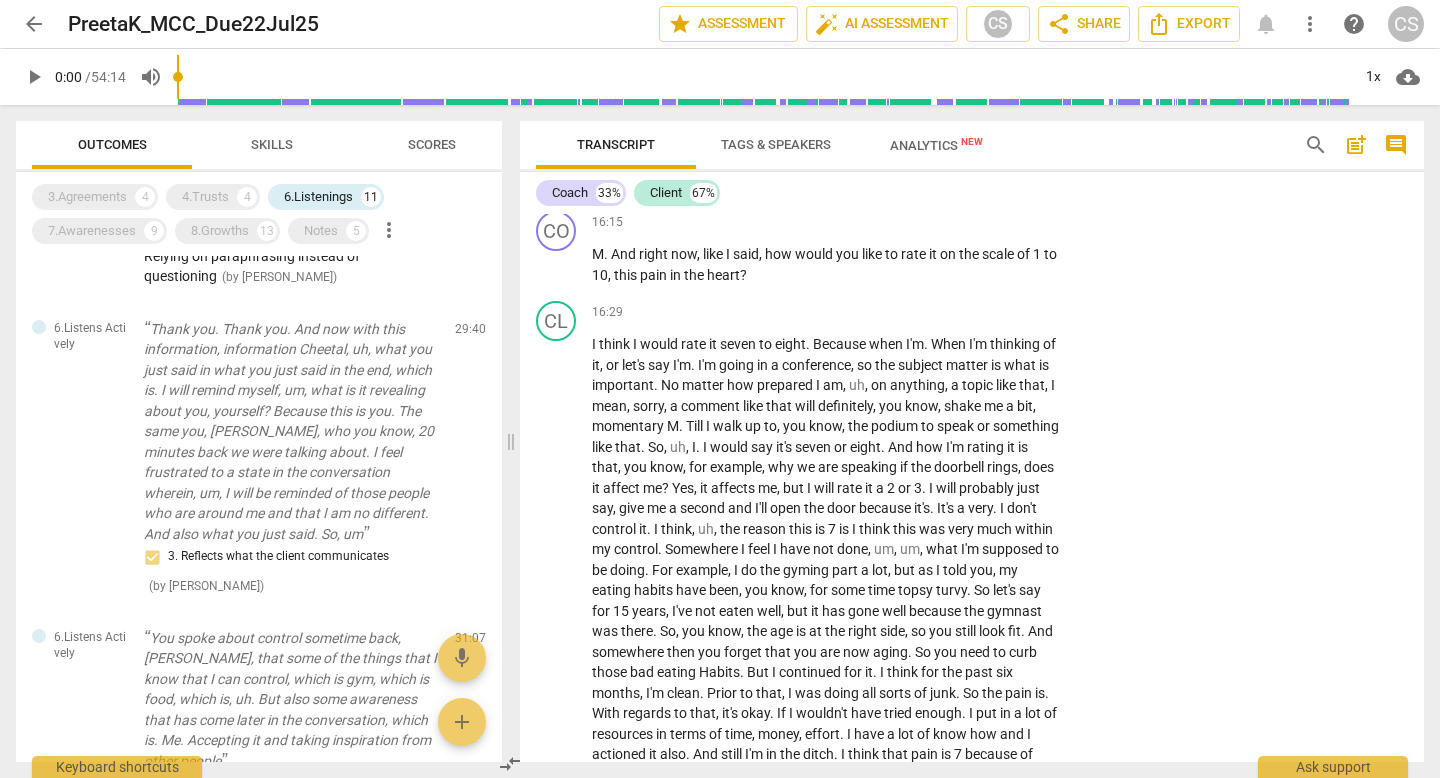 scroll, scrollTop: 4882, scrollLeft: 0, axis: vertical 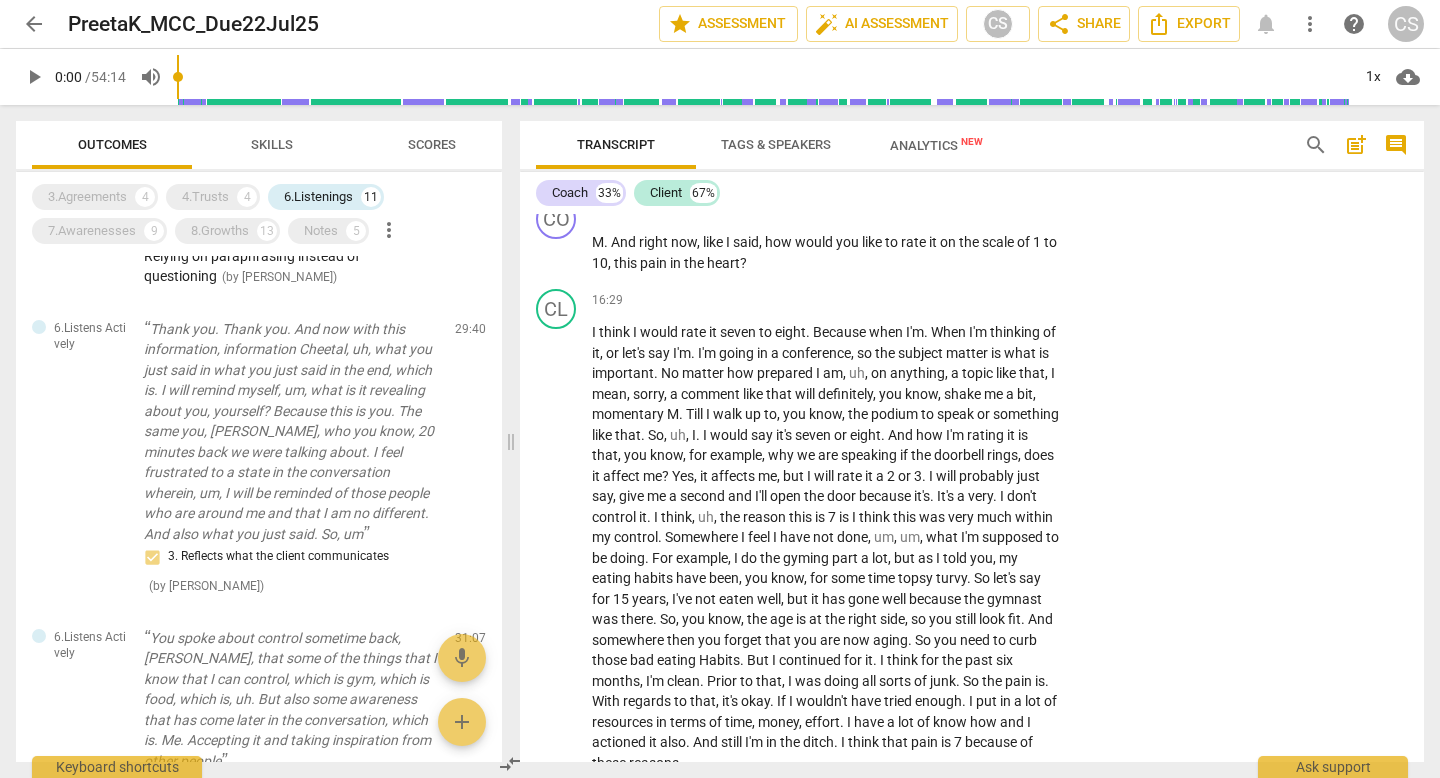 click on "Can you elaborate more? What hurts more?" at bounding box center (291, -157) 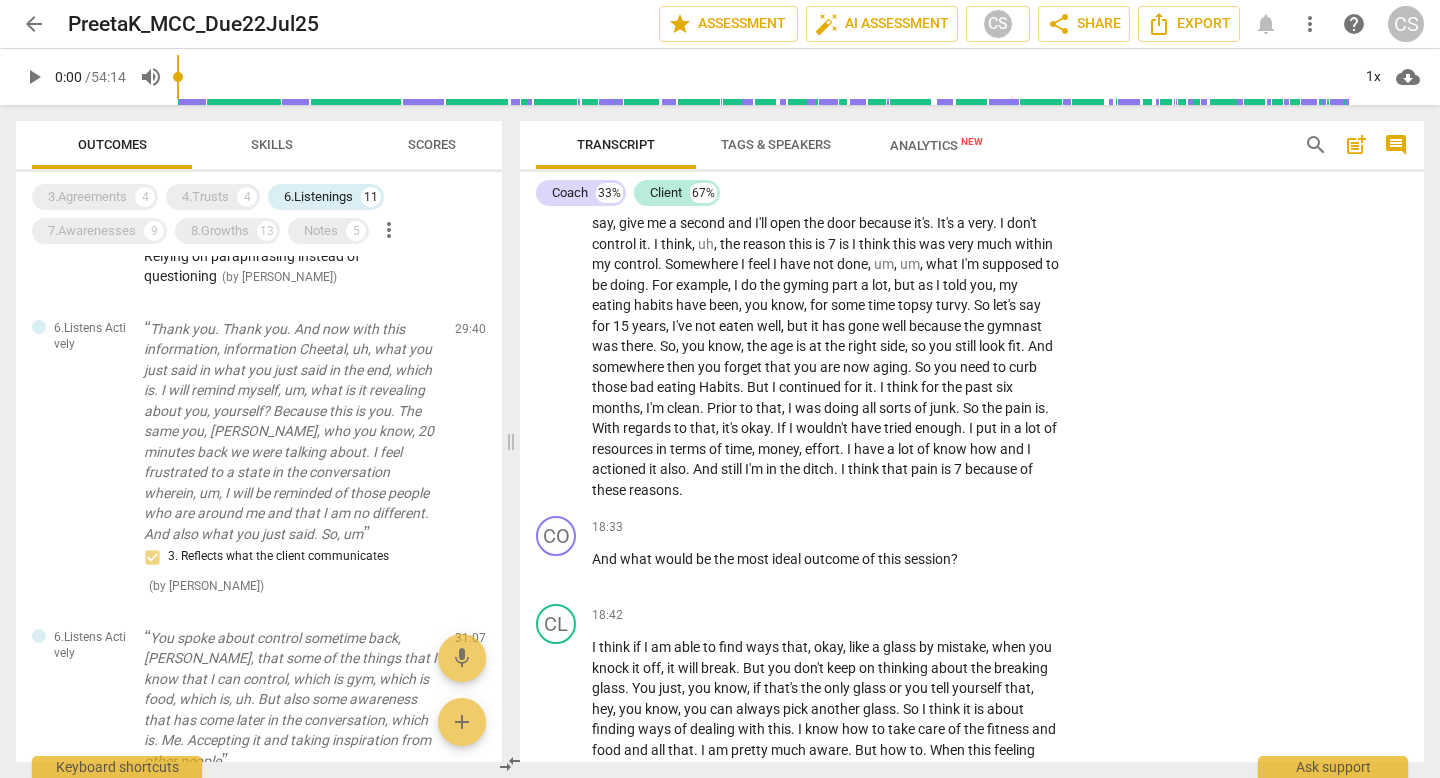 scroll, scrollTop: 5199, scrollLeft: 0, axis: vertical 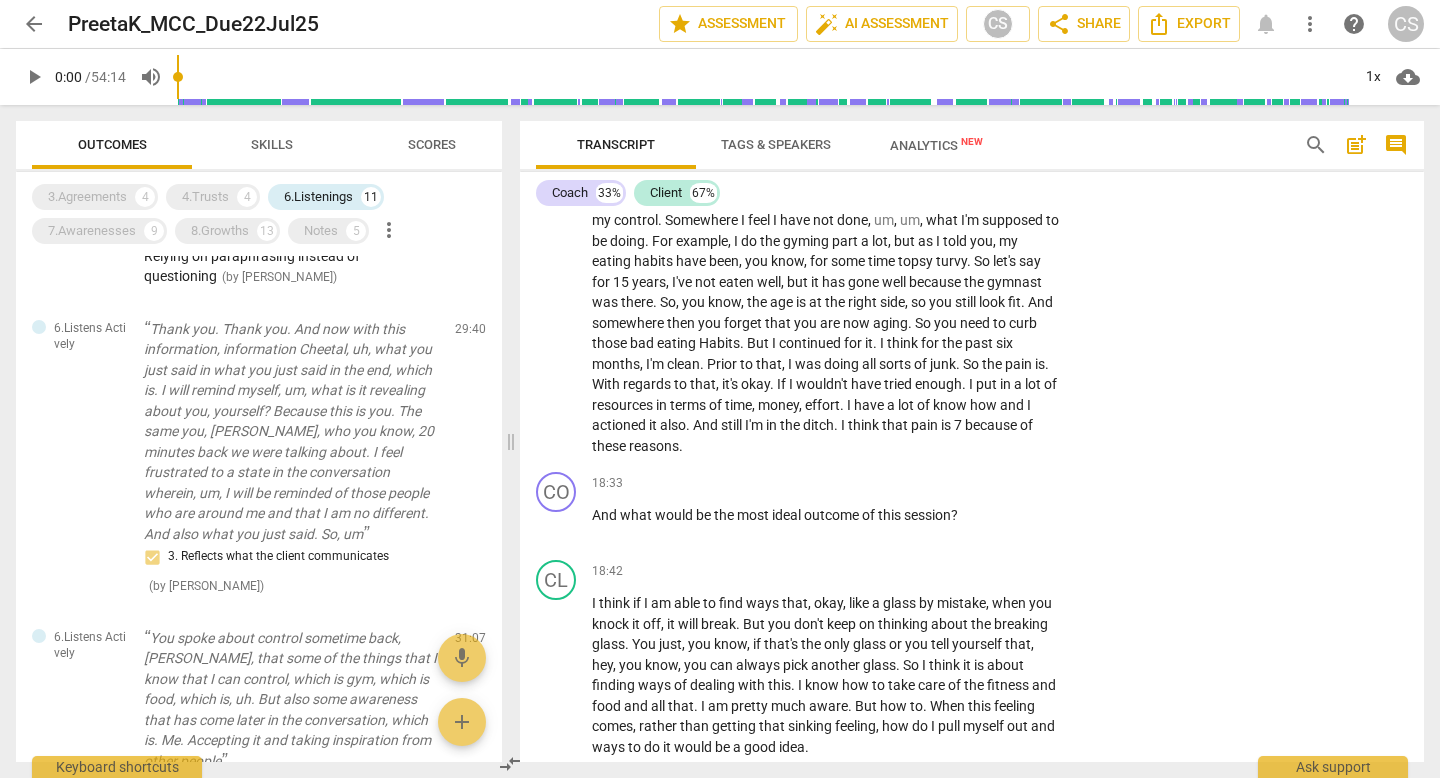 drag, startPoint x: 972, startPoint y: 415, endPoint x: 982, endPoint y: 442, distance: 28.79236 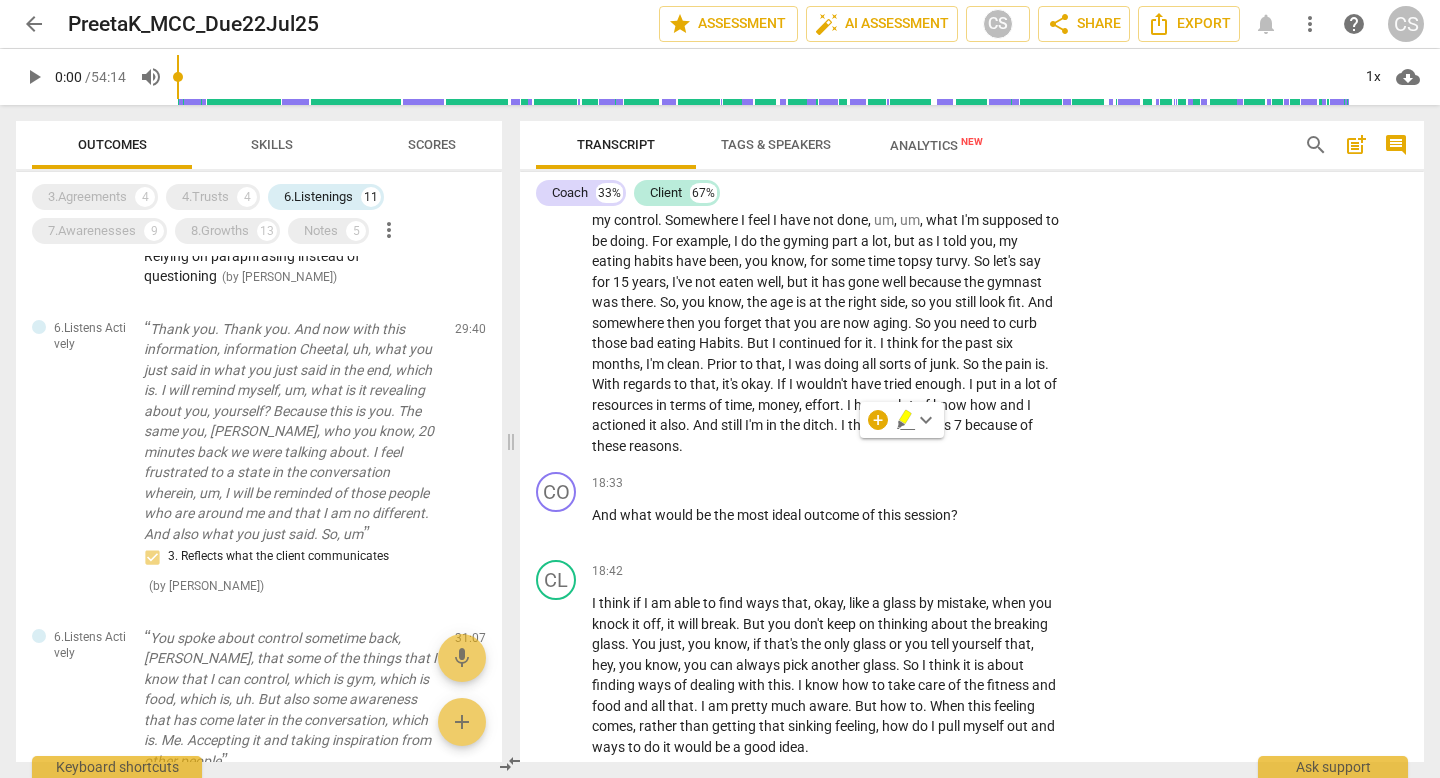 copy on "Can   you   elaborate   more ?   What   hurts   more ?" 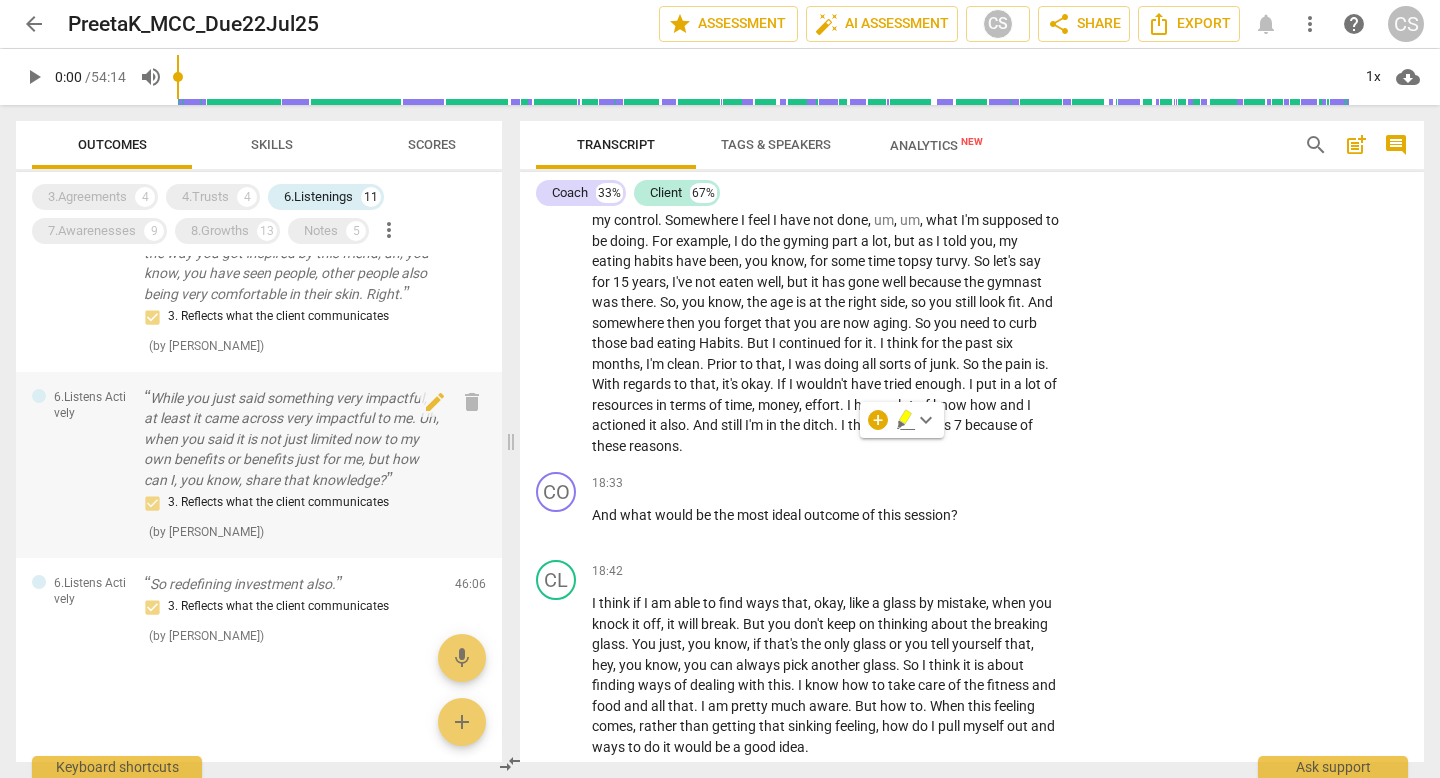 scroll, scrollTop: 3496, scrollLeft: 0, axis: vertical 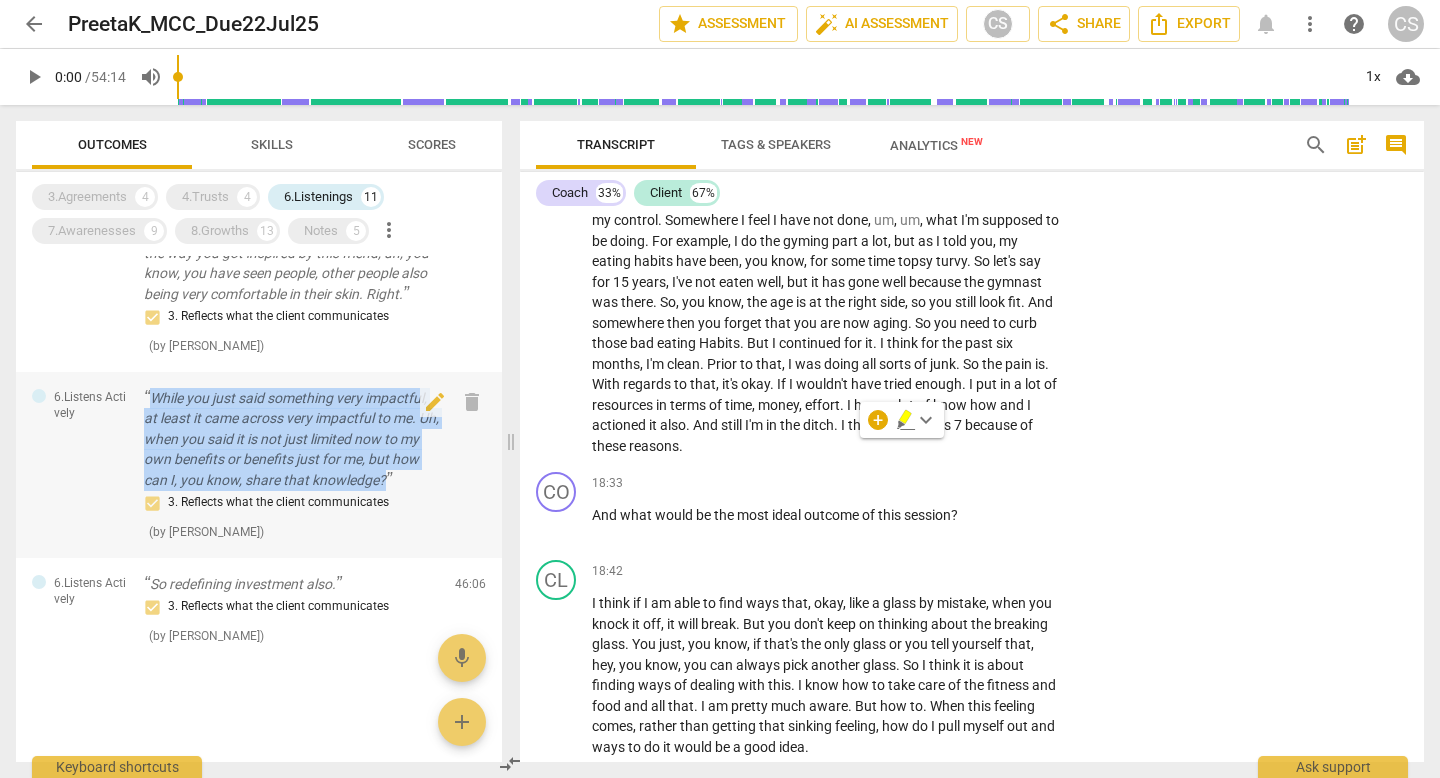 drag, startPoint x: 243, startPoint y: 479, endPoint x: 142, endPoint y: 319, distance: 189.21152 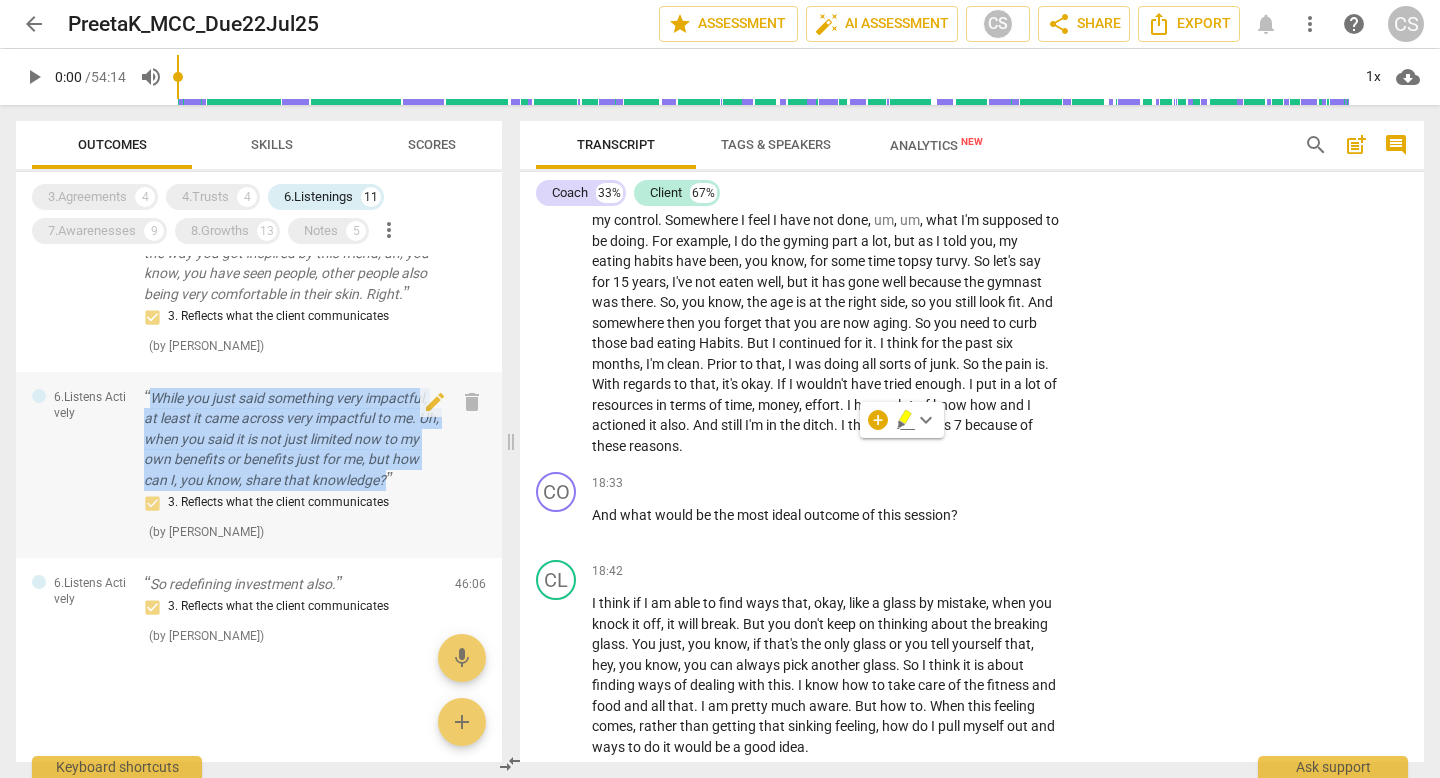 click on "6.Listens Actively While you just said something very impactful, at least it came across very impactful to me. Uh, when you said it is not just limited now to my own benefits or benefits just for me, but how can I, you know, share that knowledge? 3. Reflects what the client communicates ( by [PERSON_NAME] ) 41:03 edit delete" at bounding box center (259, 465) 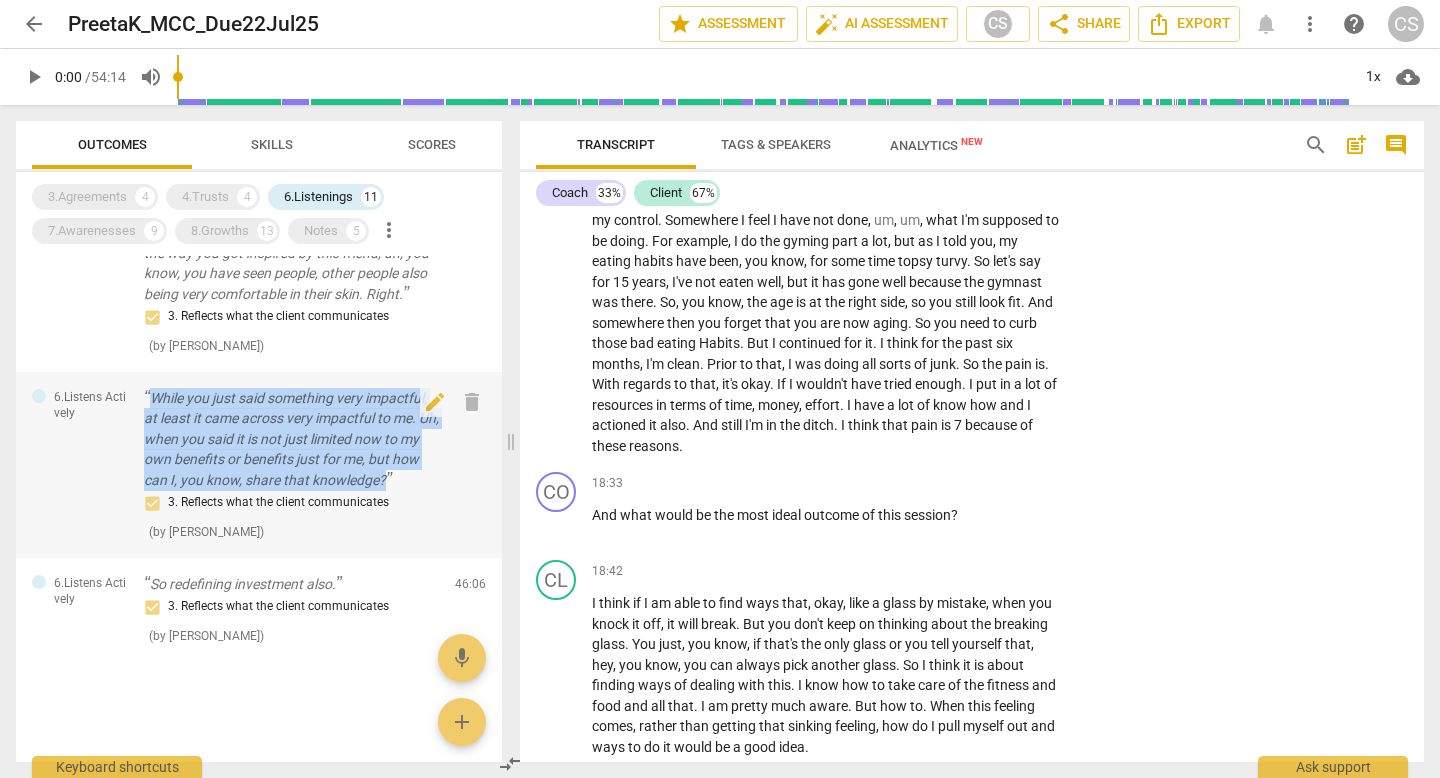 copy on "While you just said something very impactful, at least it came across very impactful to me. Uh, when you said it is not just limited now to my own benefits or benefits just for me, but how can I, you know, share that knowledge?" 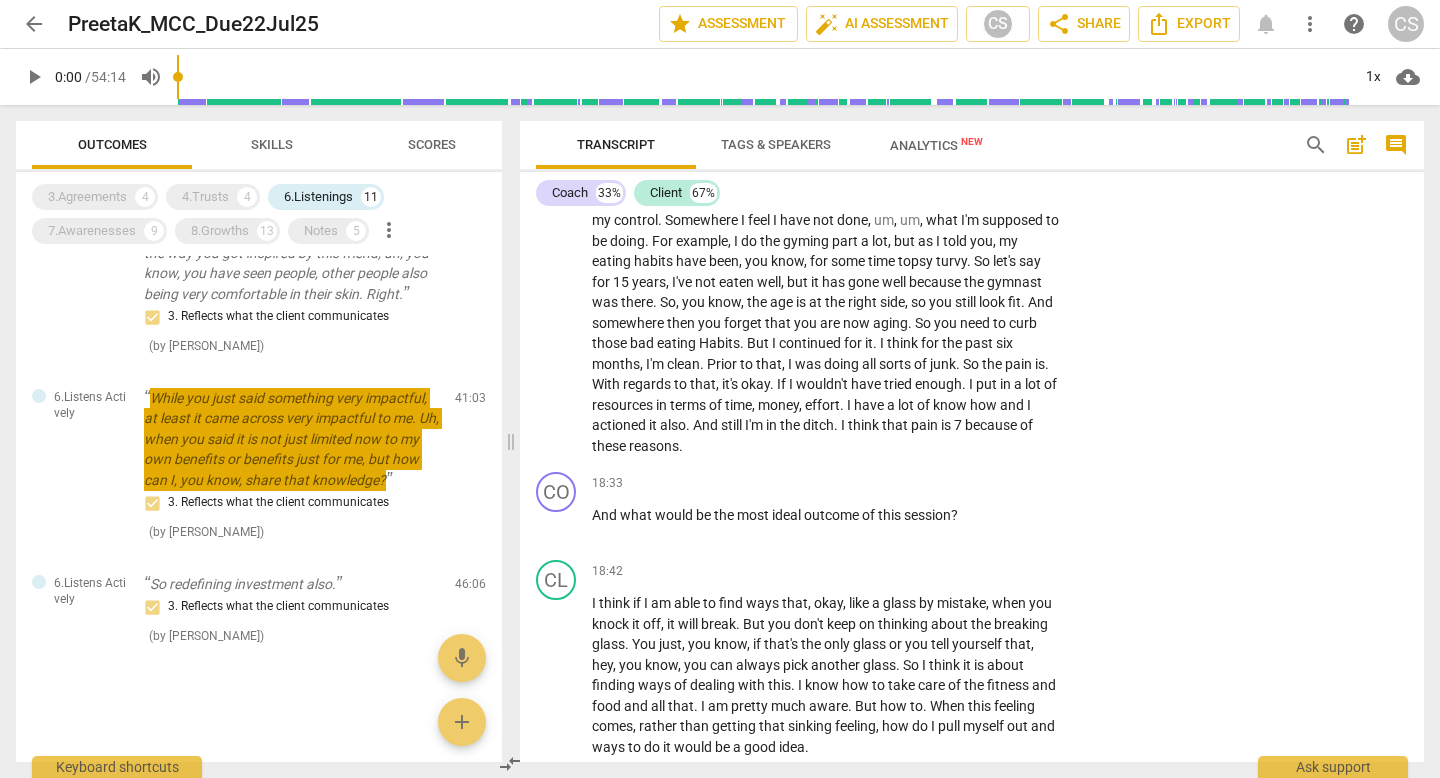drag, startPoint x: 147, startPoint y: 320, endPoint x: 408, endPoint y: 4, distance: 409.84998 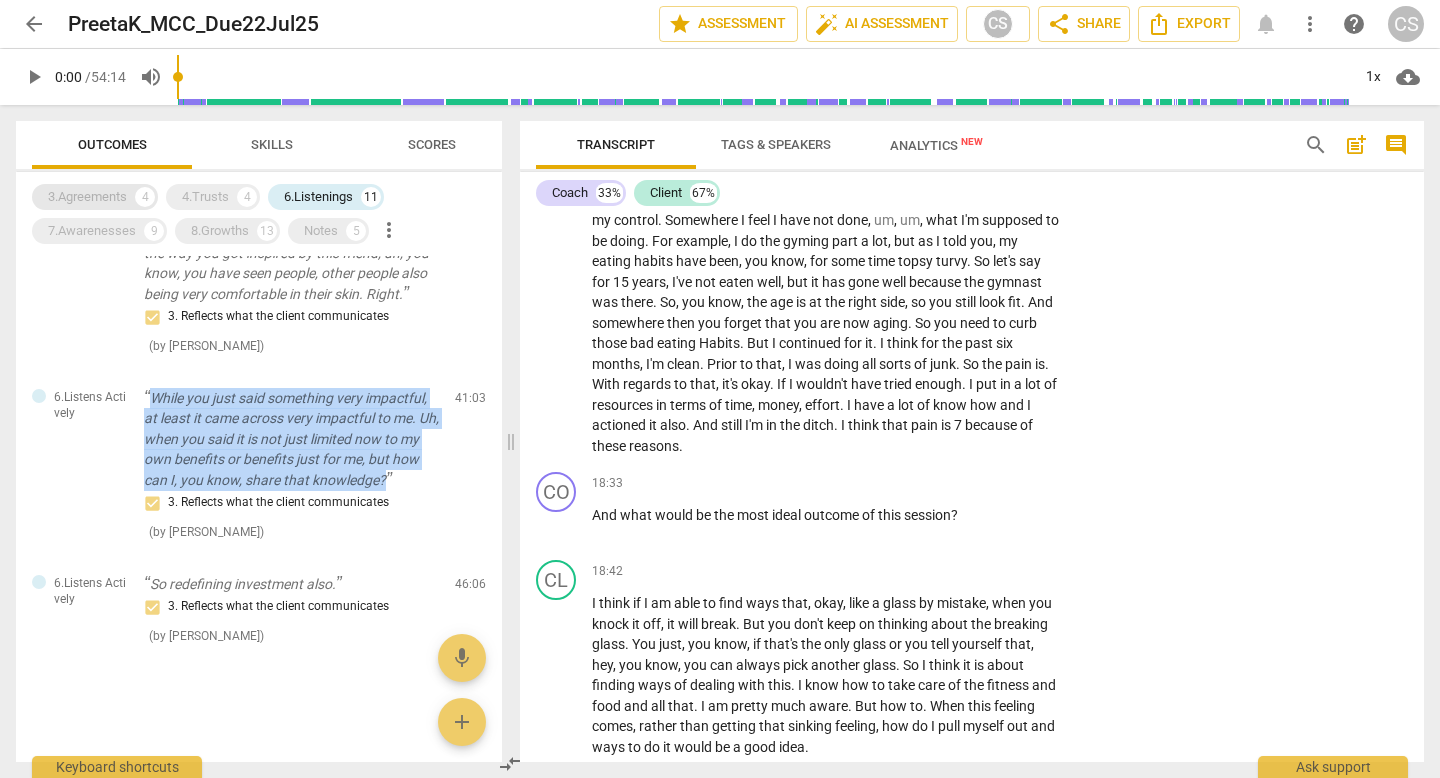 click on "3.Agreements" at bounding box center [87, 197] 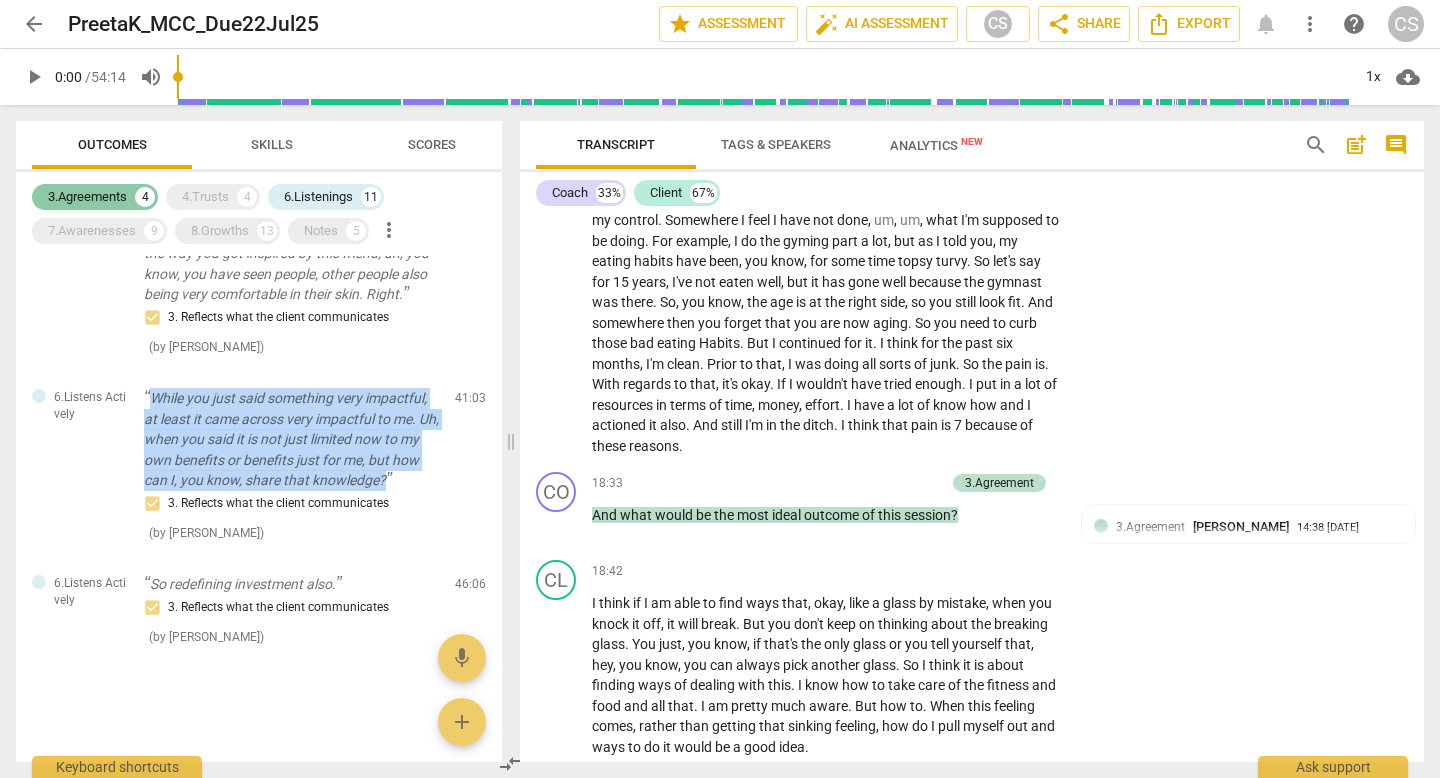 scroll, scrollTop: 4263, scrollLeft: 0, axis: vertical 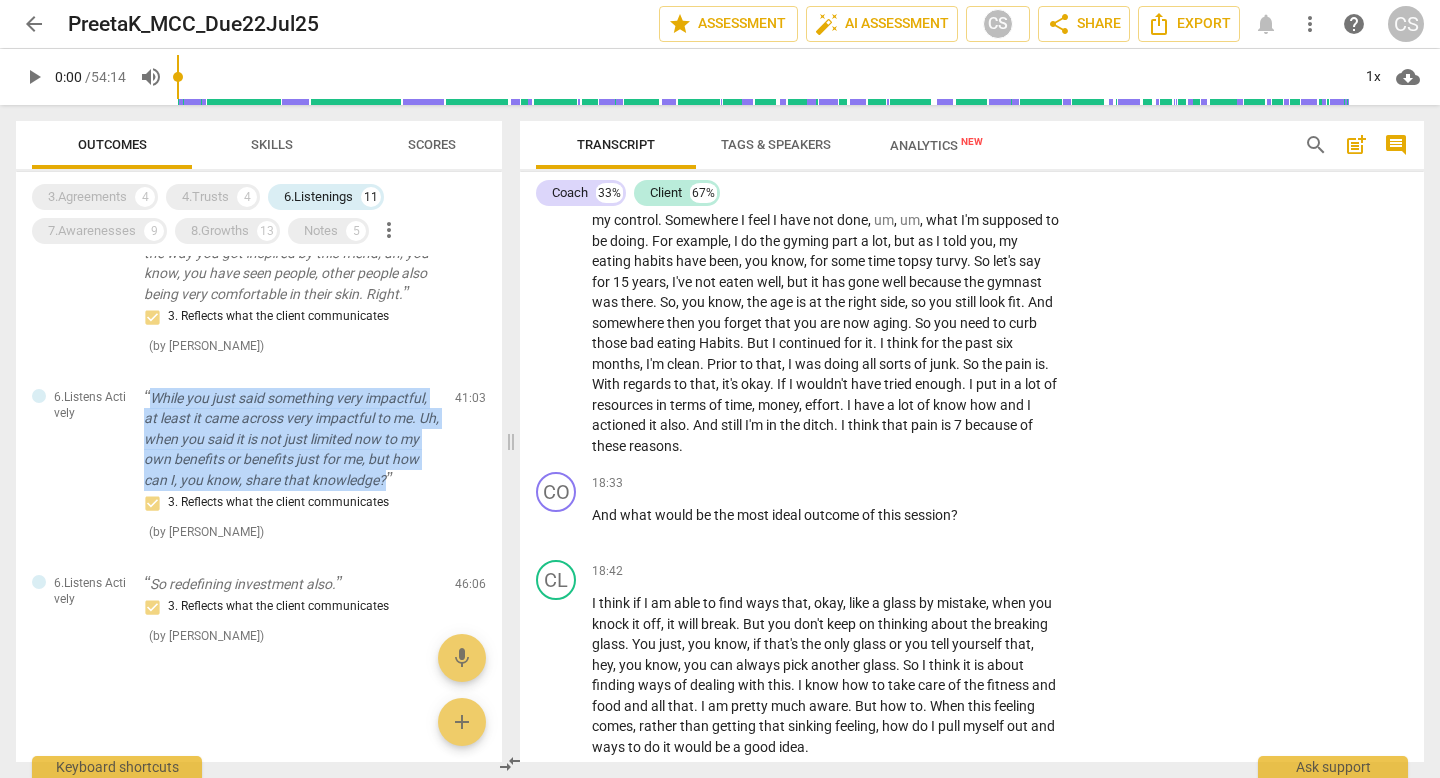 drag, startPoint x: 102, startPoint y: 195, endPoint x: 161, endPoint y: 193, distance: 59.03389 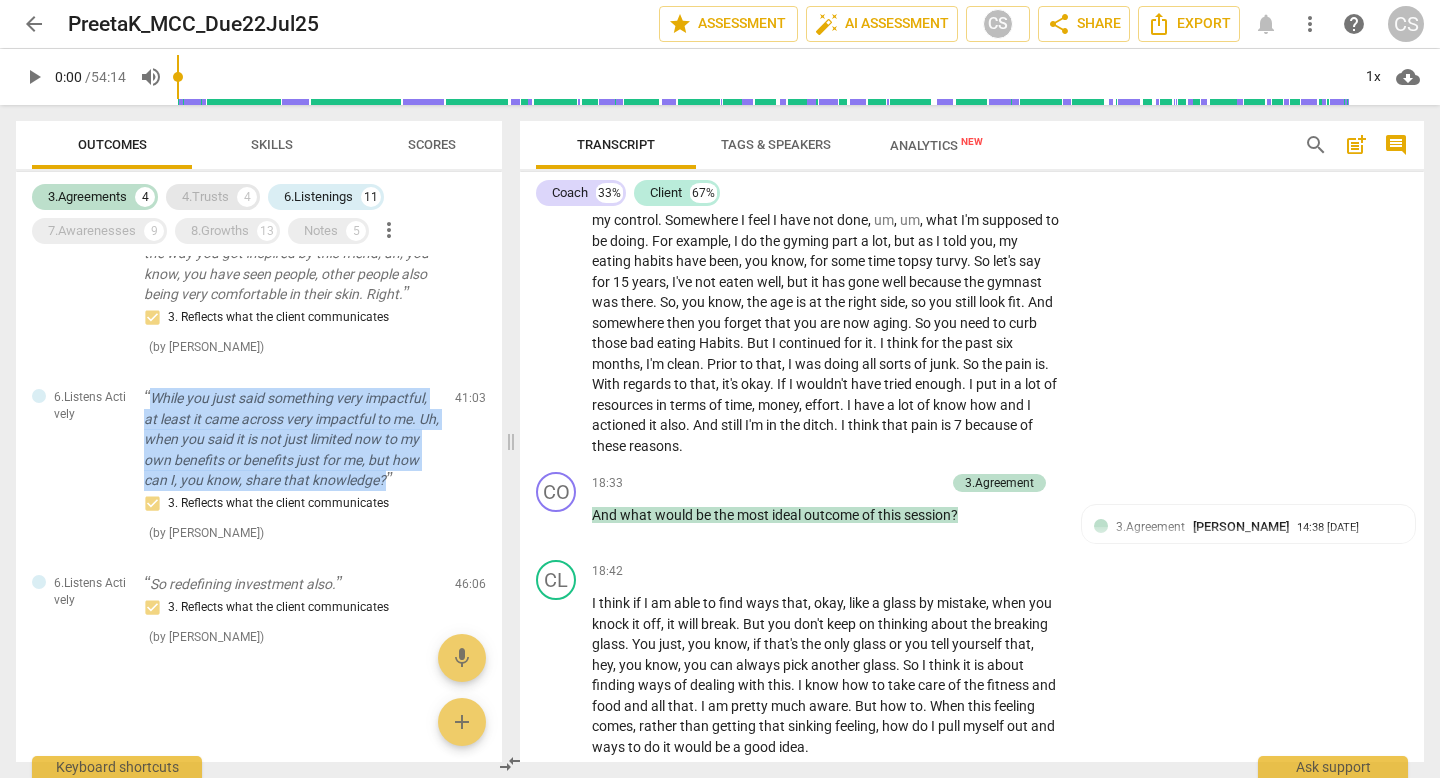 scroll, scrollTop: 4263, scrollLeft: 0, axis: vertical 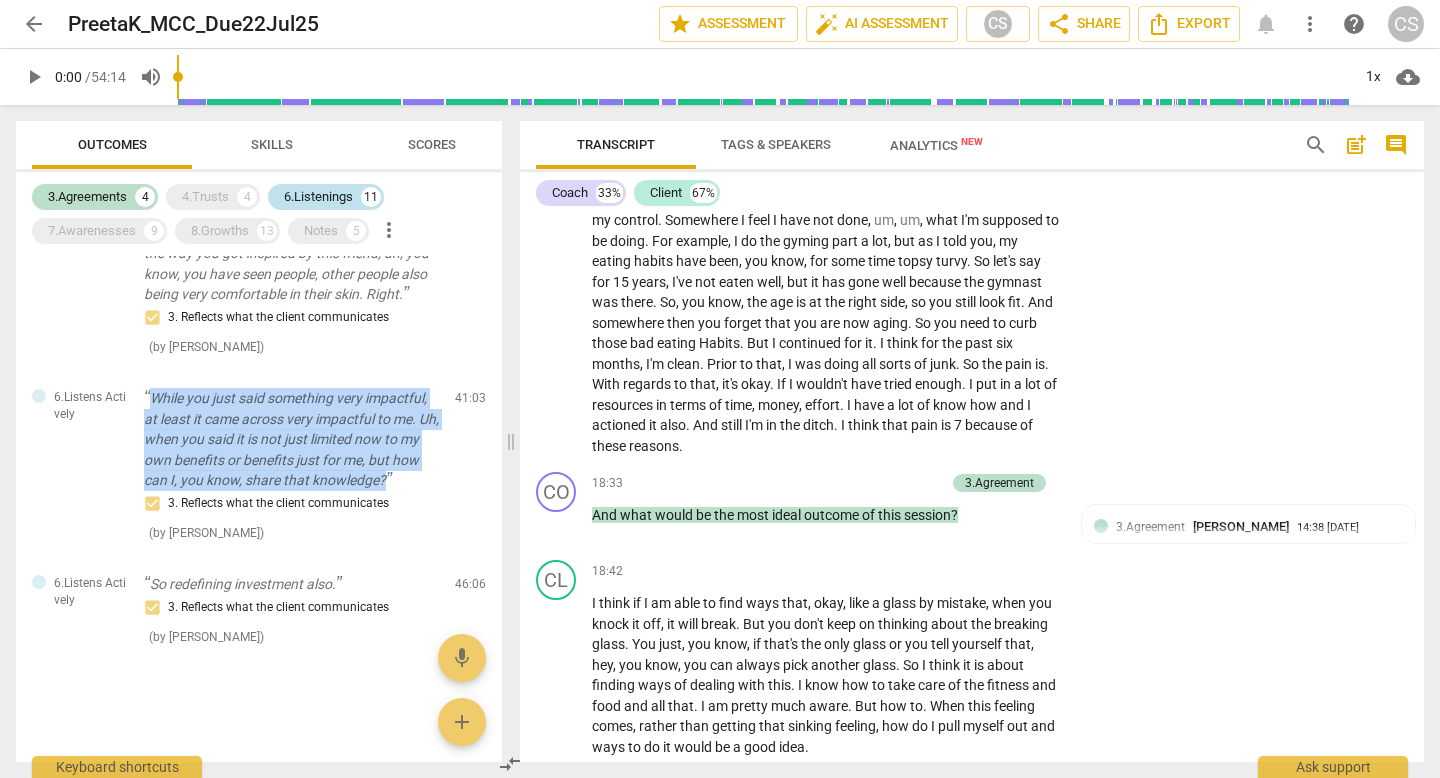 click on "6.Listenings" at bounding box center (318, 197) 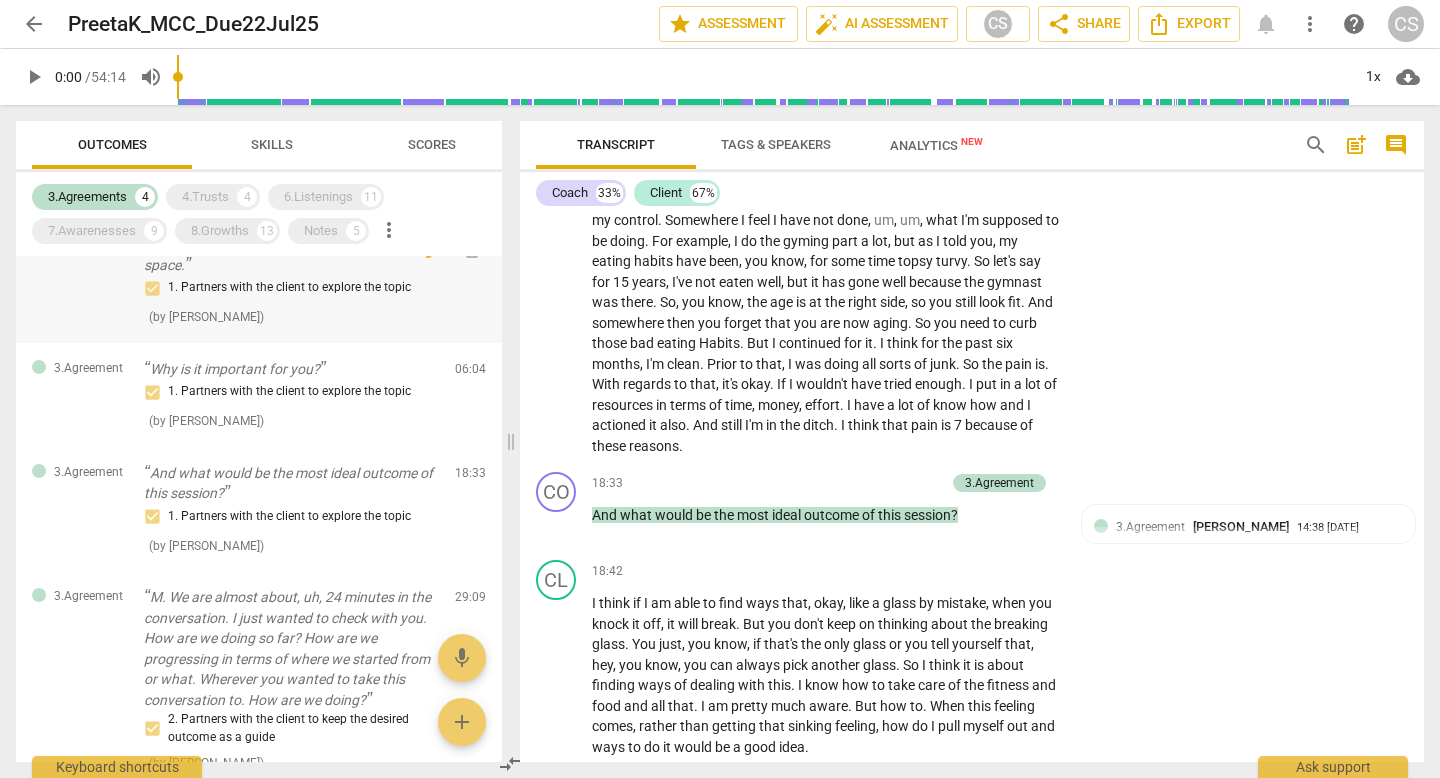 scroll, scrollTop: 0, scrollLeft: 0, axis: both 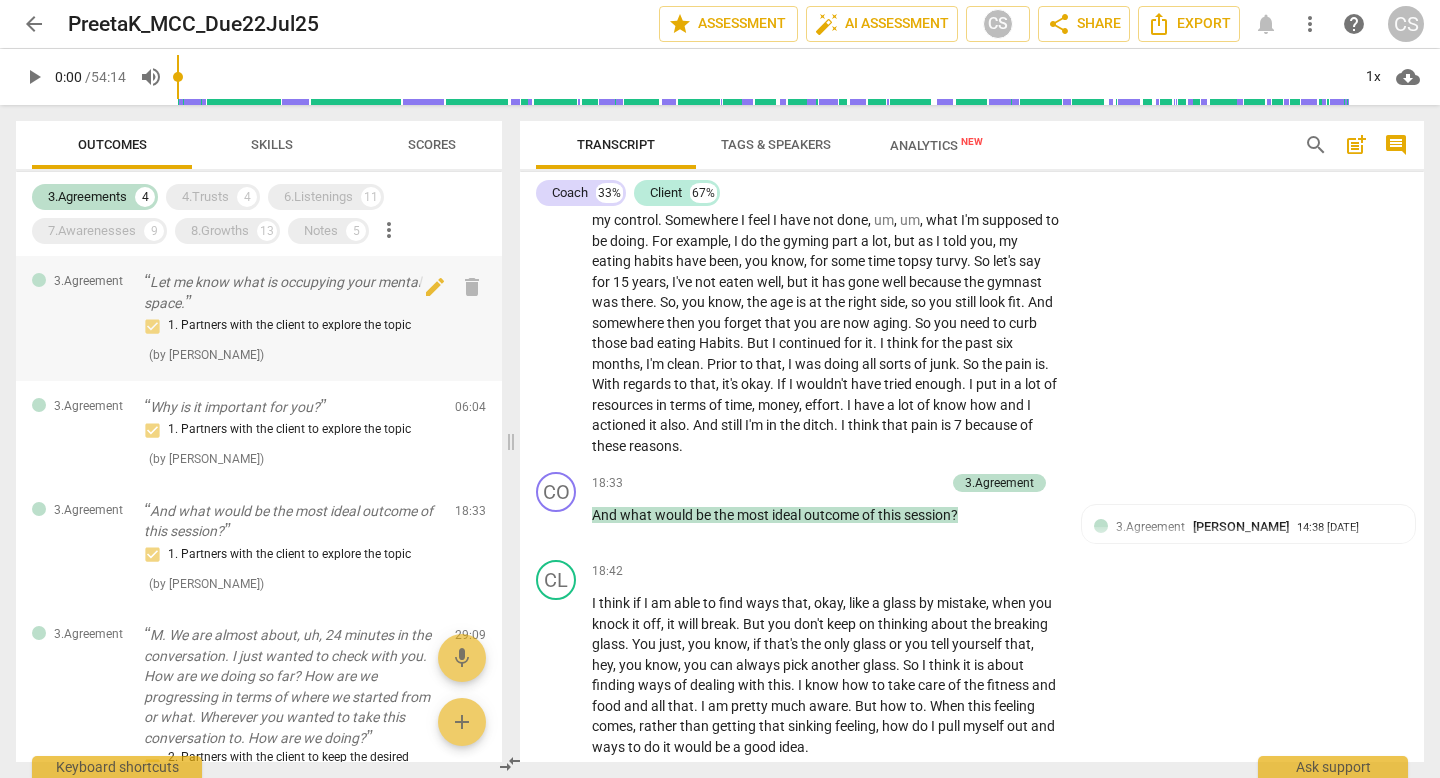 click on "Let me know what is occupying your mental space." at bounding box center (291, 292) 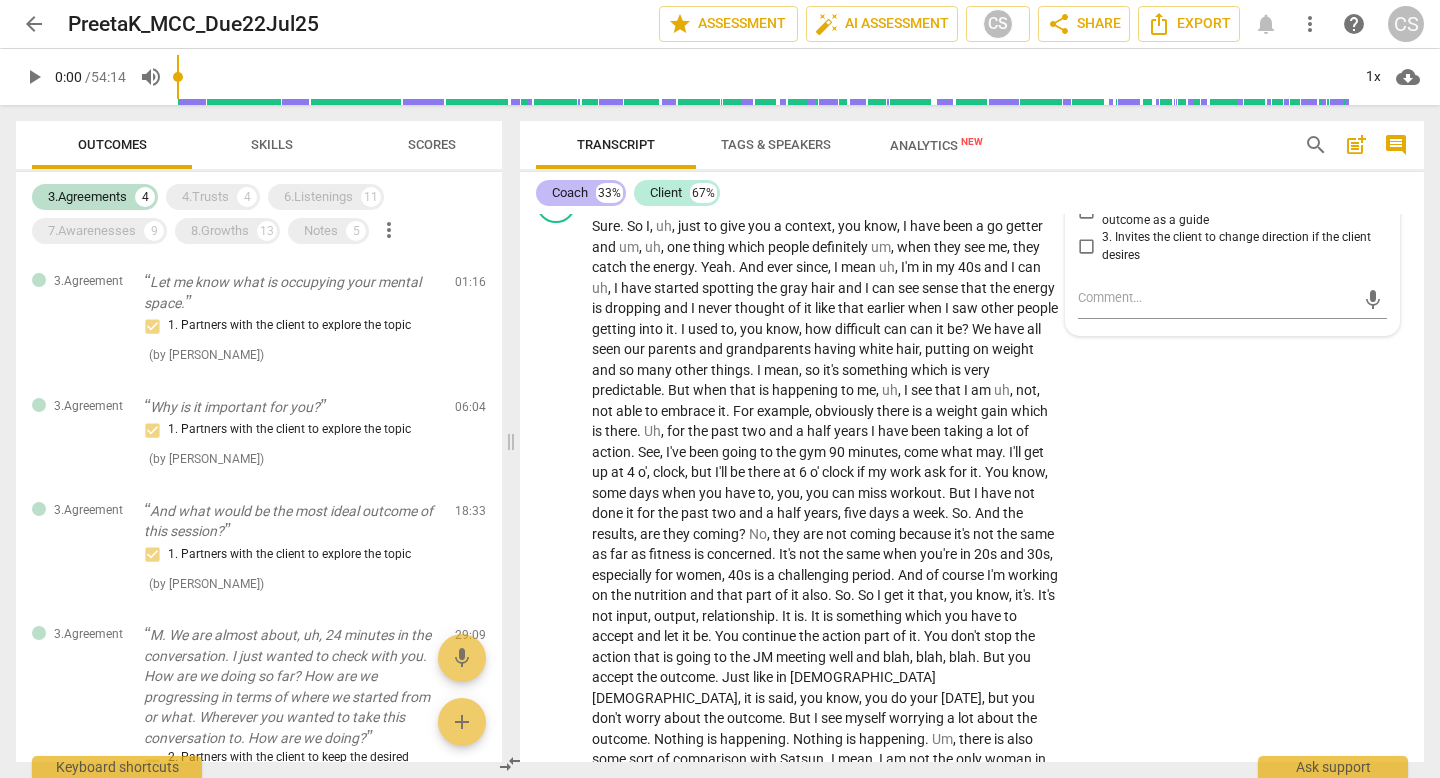 click on "Coach" at bounding box center (570, 193) 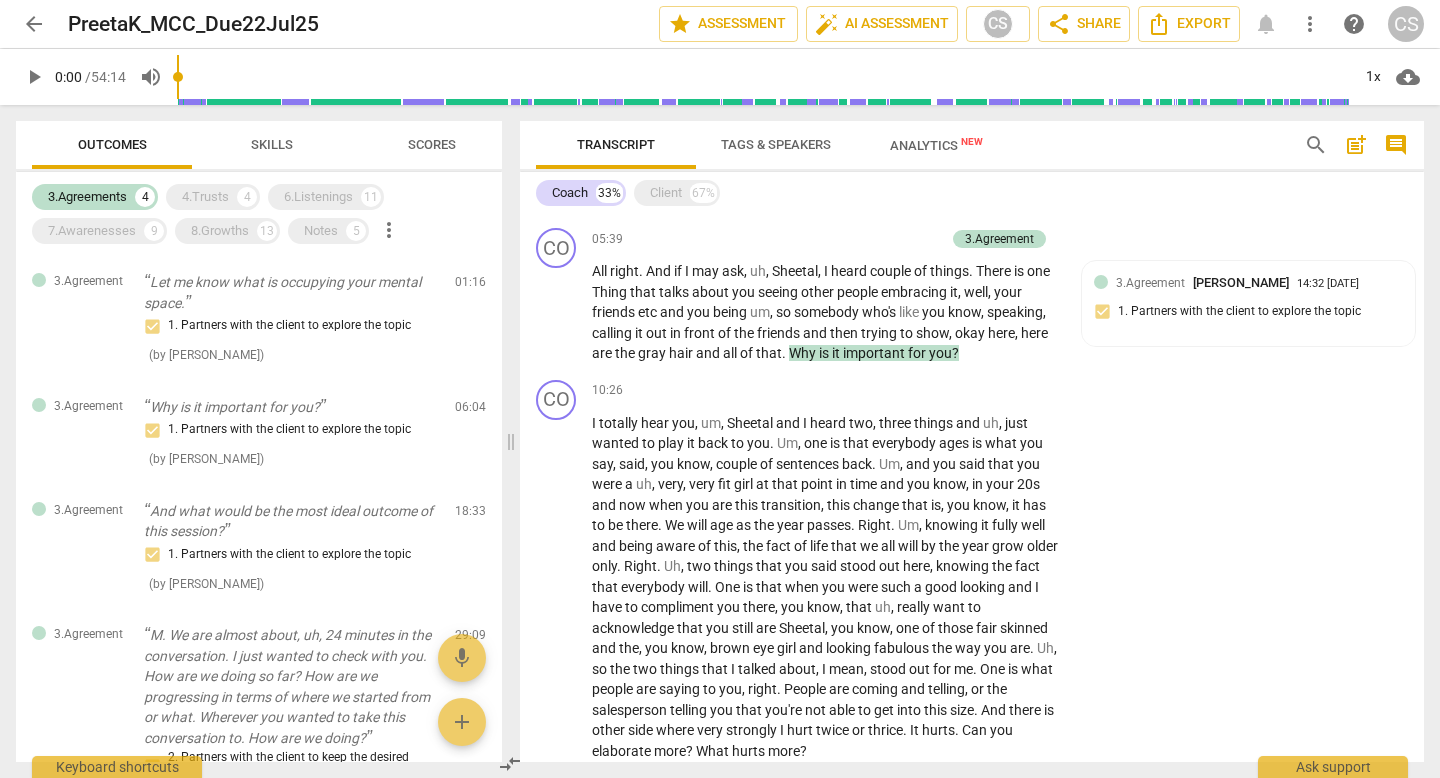 scroll, scrollTop: 844, scrollLeft: 0, axis: vertical 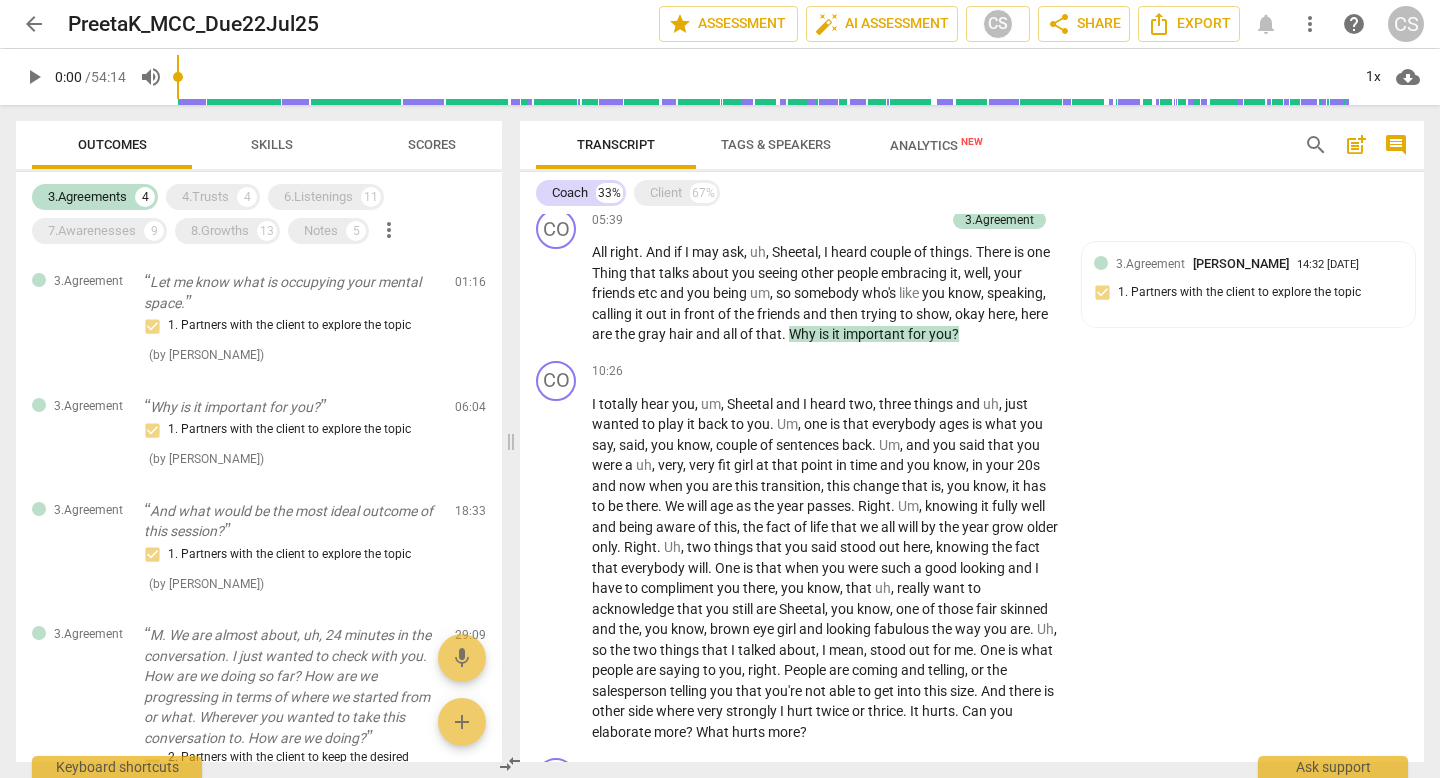 drag, startPoint x: 705, startPoint y: 435, endPoint x: 596, endPoint y: 252, distance: 213.00235 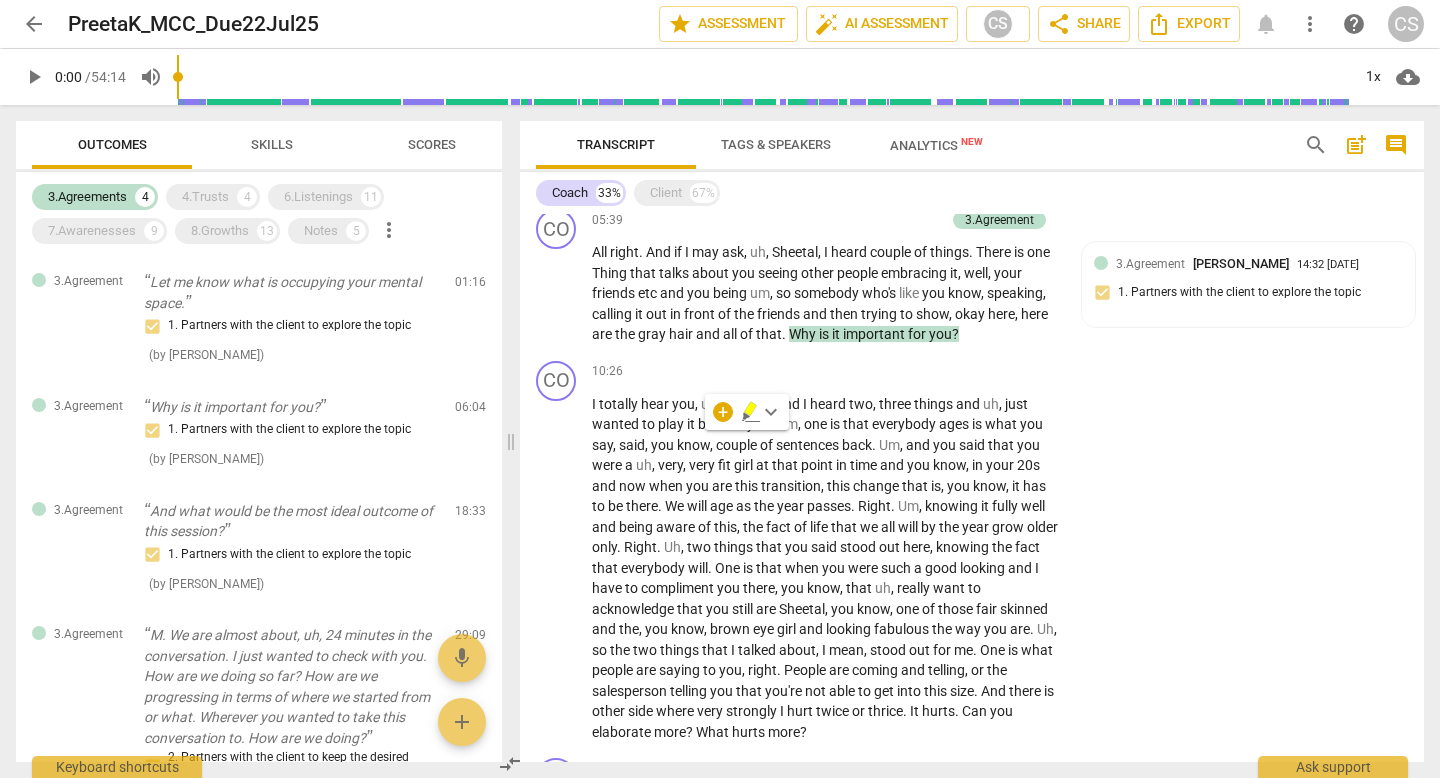 copy on "M .   So   let   me   um ,   just   paraphrase   or   put   some   words   of   mine ,   if   you   allow   me .   What   did   I   understand ?   So   what   you   best   basically   said   is   that   in   this   session   [DATE]   you   want   to   explore   how   could   you   not   get   frustrated   while ,   you   know ,   being   in   your   40s   and   you   know ,   all   those   things ,   you   know ,   gyming   and   you   talked   about   some   strands   of   gray   hair   and   of   that   and   how   do   you   embrace   it ?   Well   or   gracefully .   Is   that   what   it   is ?" 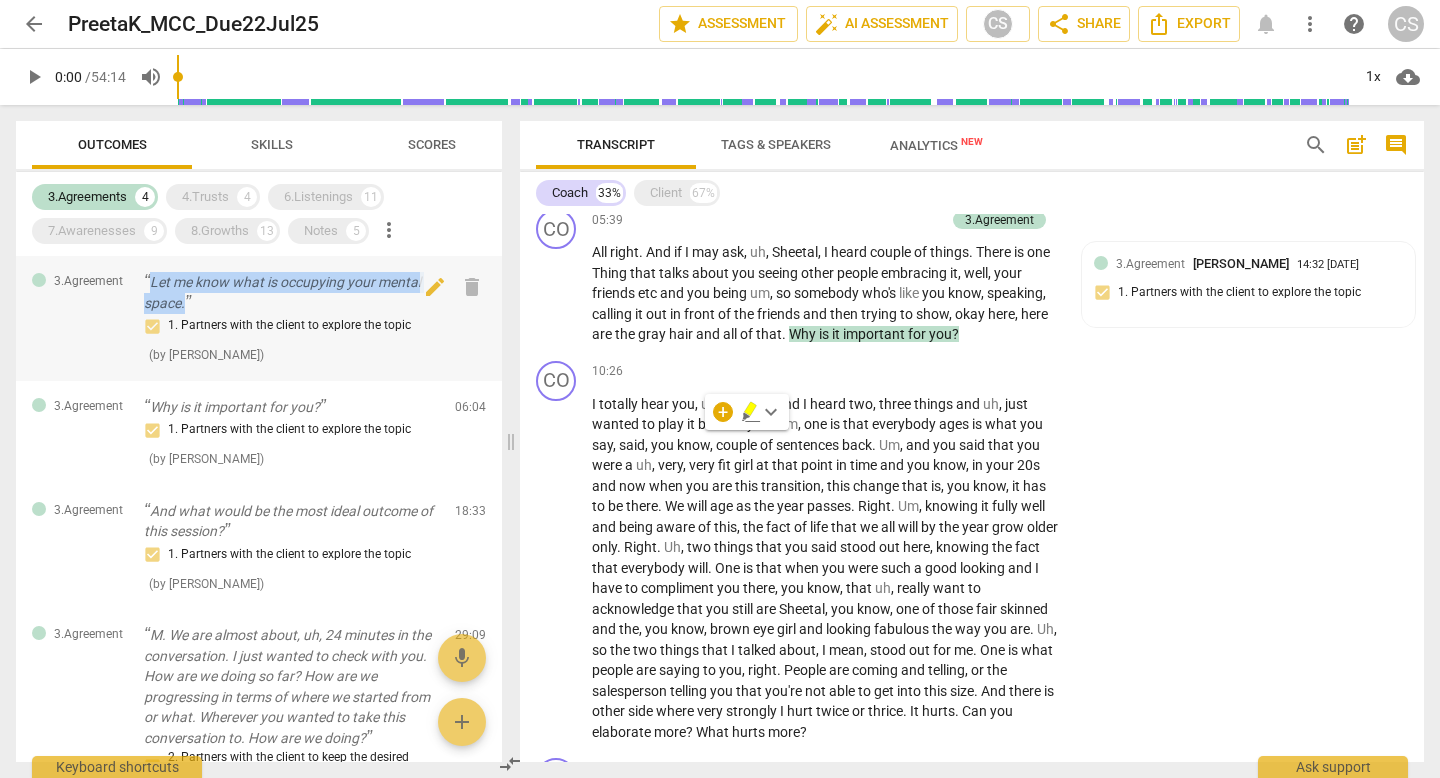 drag, startPoint x: 269, startPoint y: 298, endPoint x: 142, endPoint y: 276, distance: 128.89143 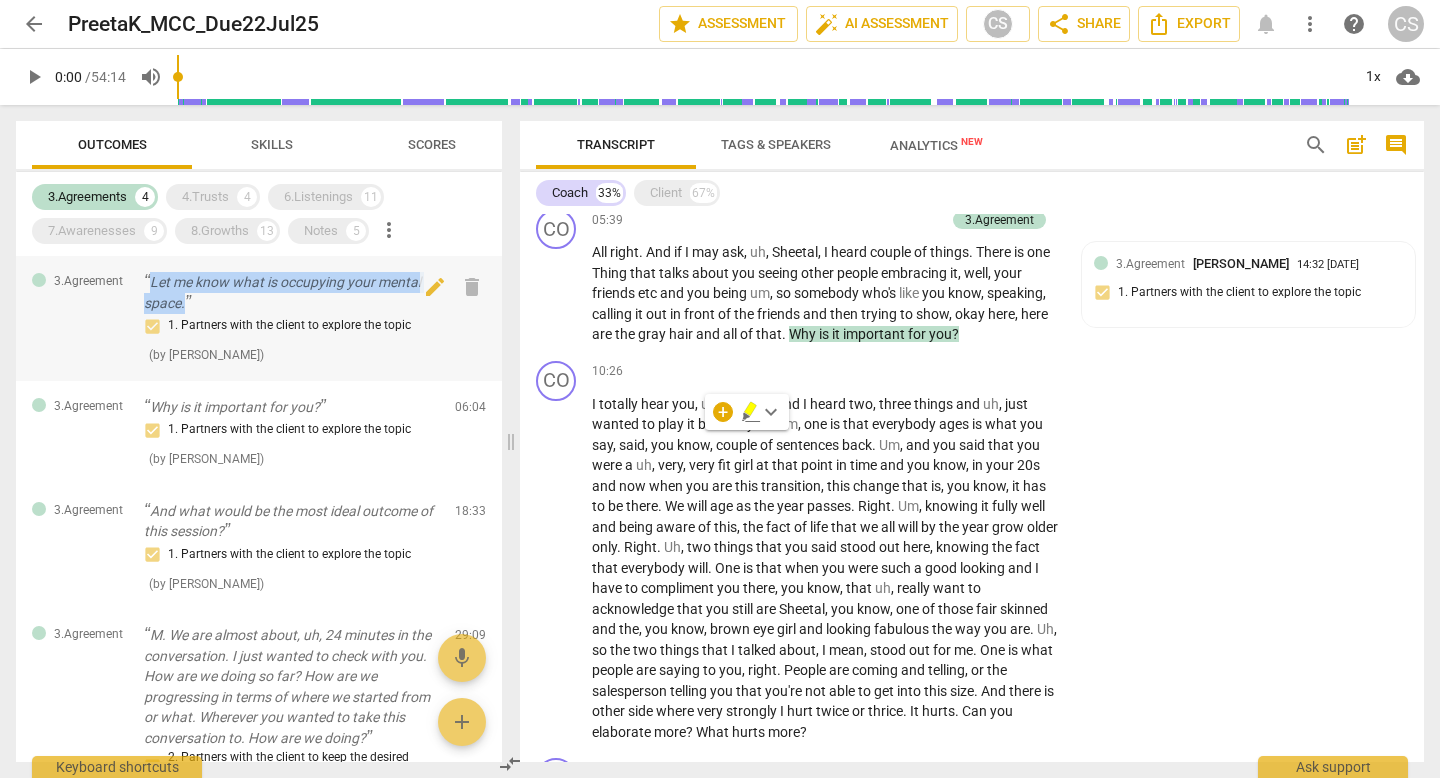 click on "3.Agreement Let me know what is occupying your mental space. 1. Partners with the client to explore the topic ( by [PERSON_NAME] ) 01:16 edit delete" at bounding box center [259, 318] 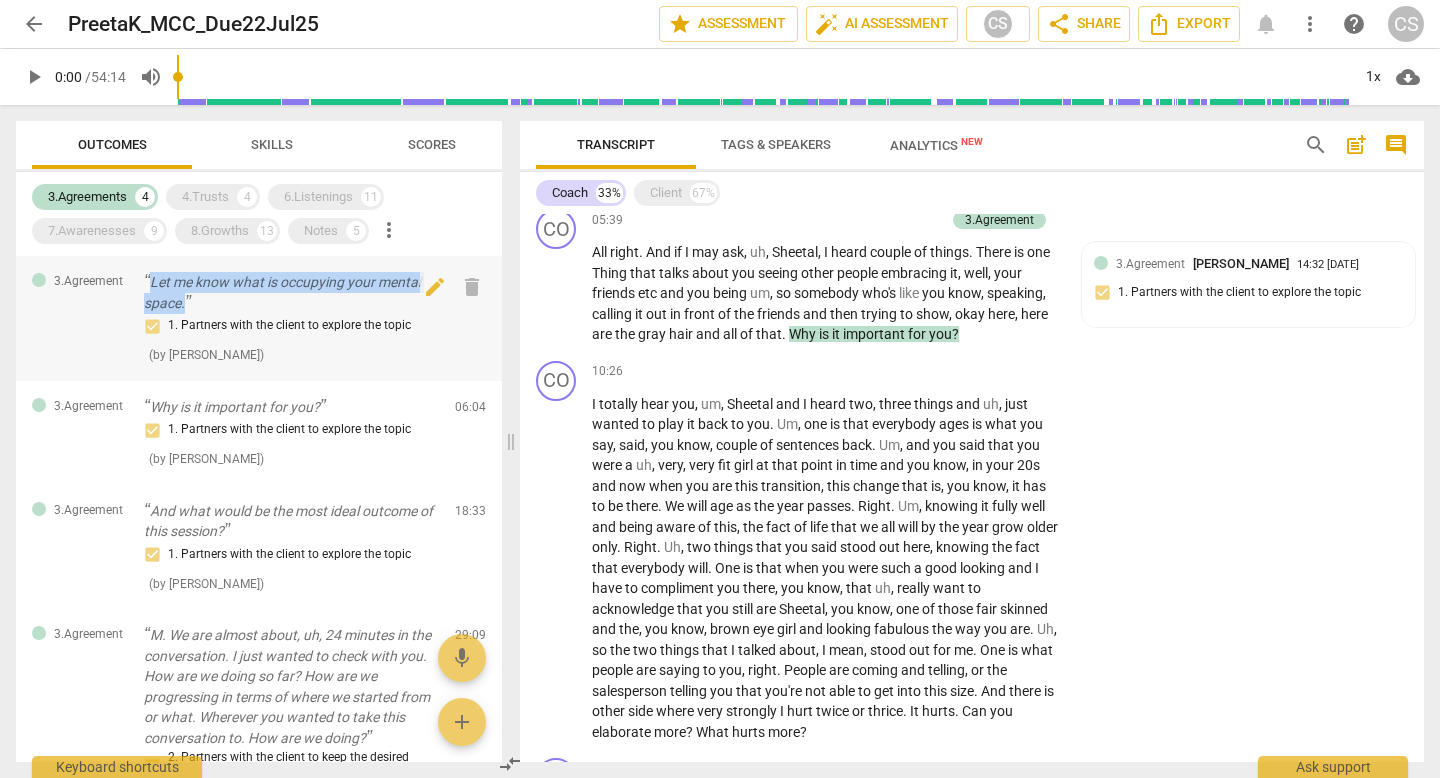 copy on "Let me know what is occupying your mental space." 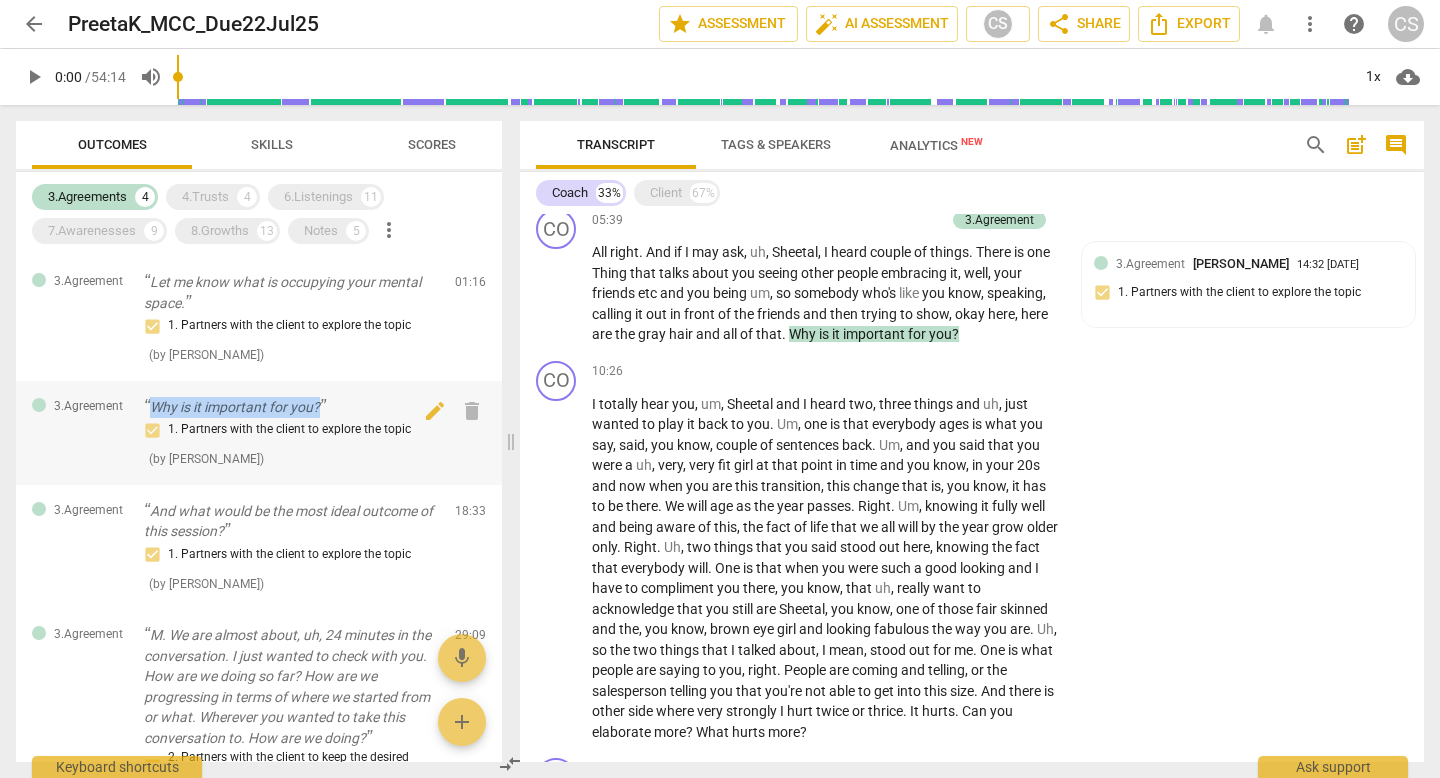 drag, startPoint x: 376, startPoint y: 437, endPoint x: 138, endPoint y: 437, distance: 238 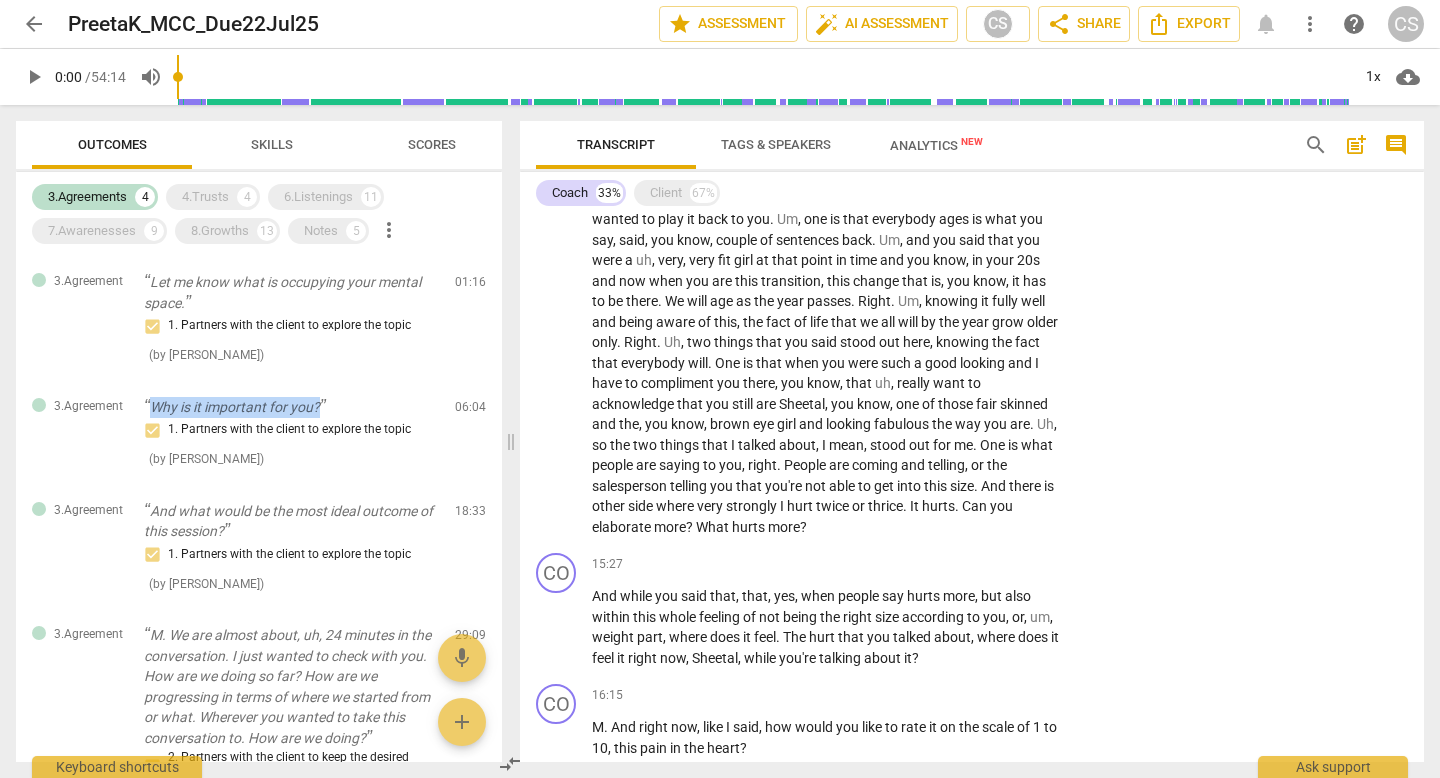 scroll, scrollTop: 1050, scrollLeft: 0, axis: vertical 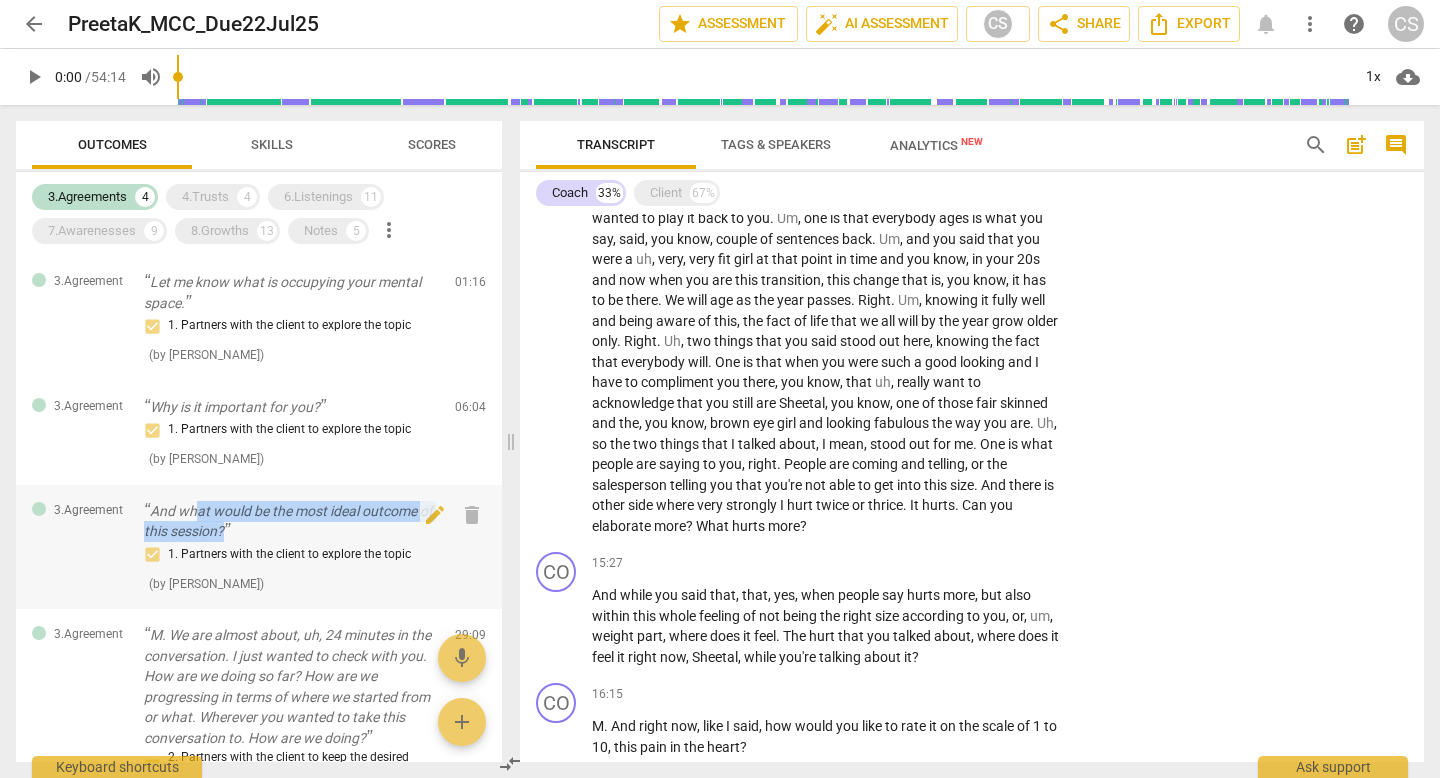 drag, startPoint x: 348, startPoint y: 599, endPoint x: 205, endPoint y: 568, distance: 146.32156 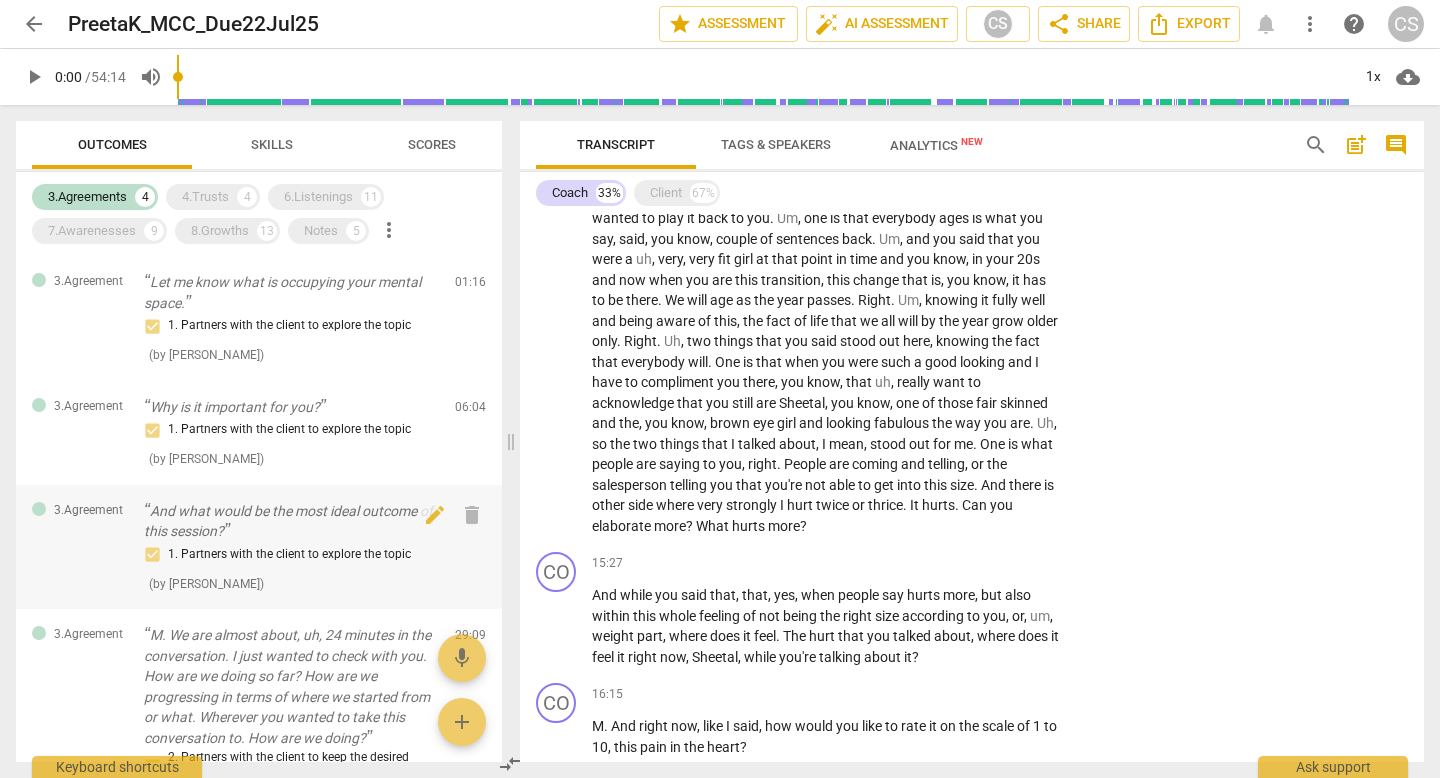 scroll, scrollTop: 2171, scrollLeft: 0, axis: vertical 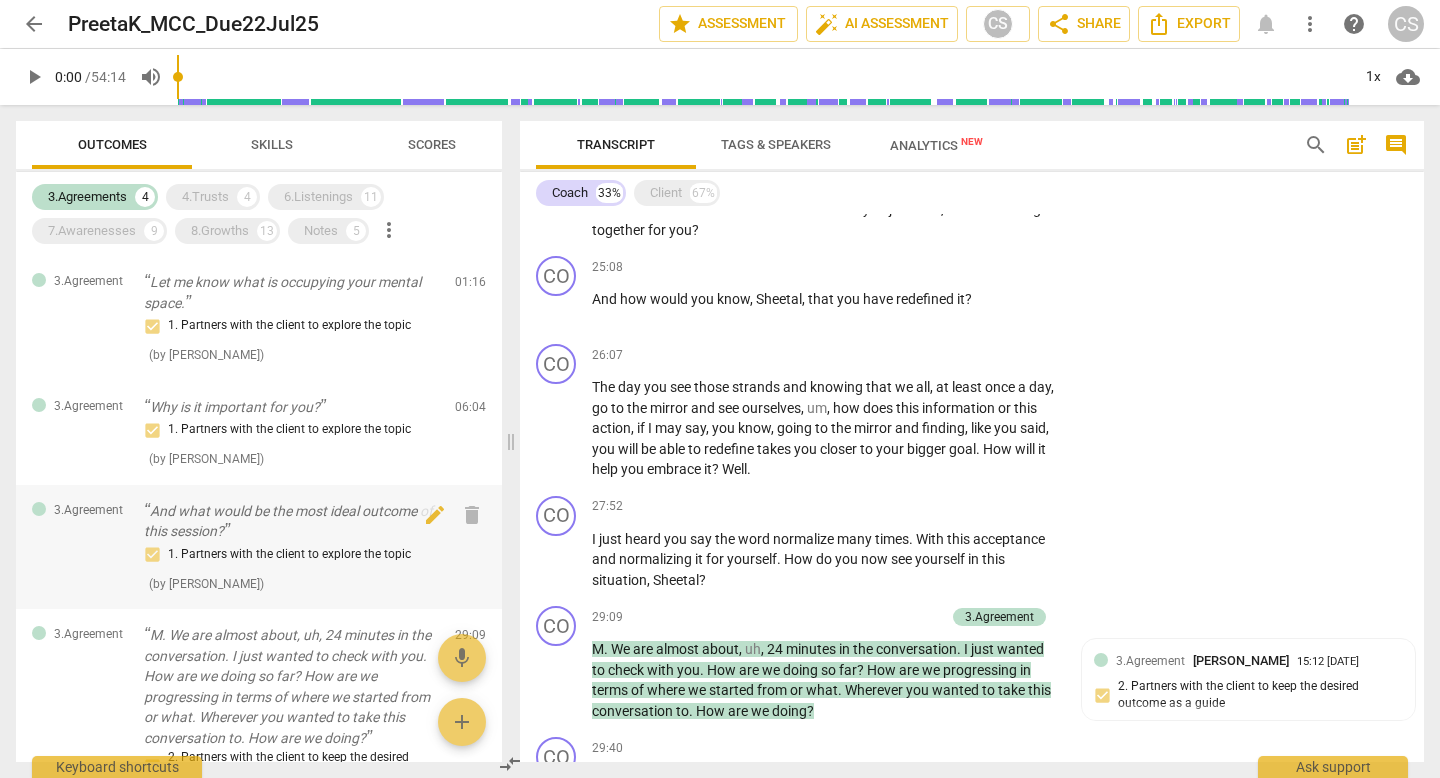 click on "And what would be the most ideal outcome of this session?" at bounding box center [291, 521] 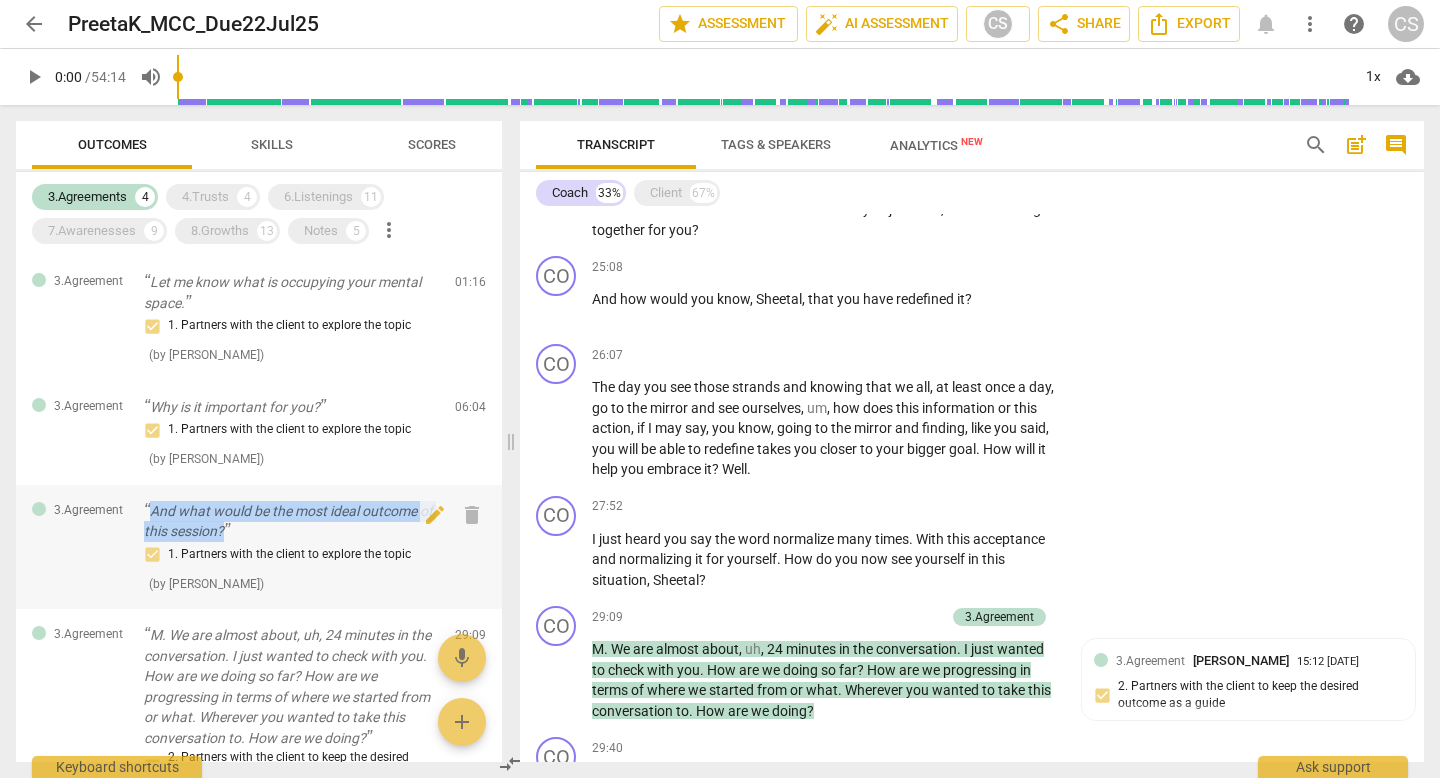 drag, startPoint x: 351, startPoint y: 603, endPoint x: 140, endPoint y: 563, distance: 214.75801 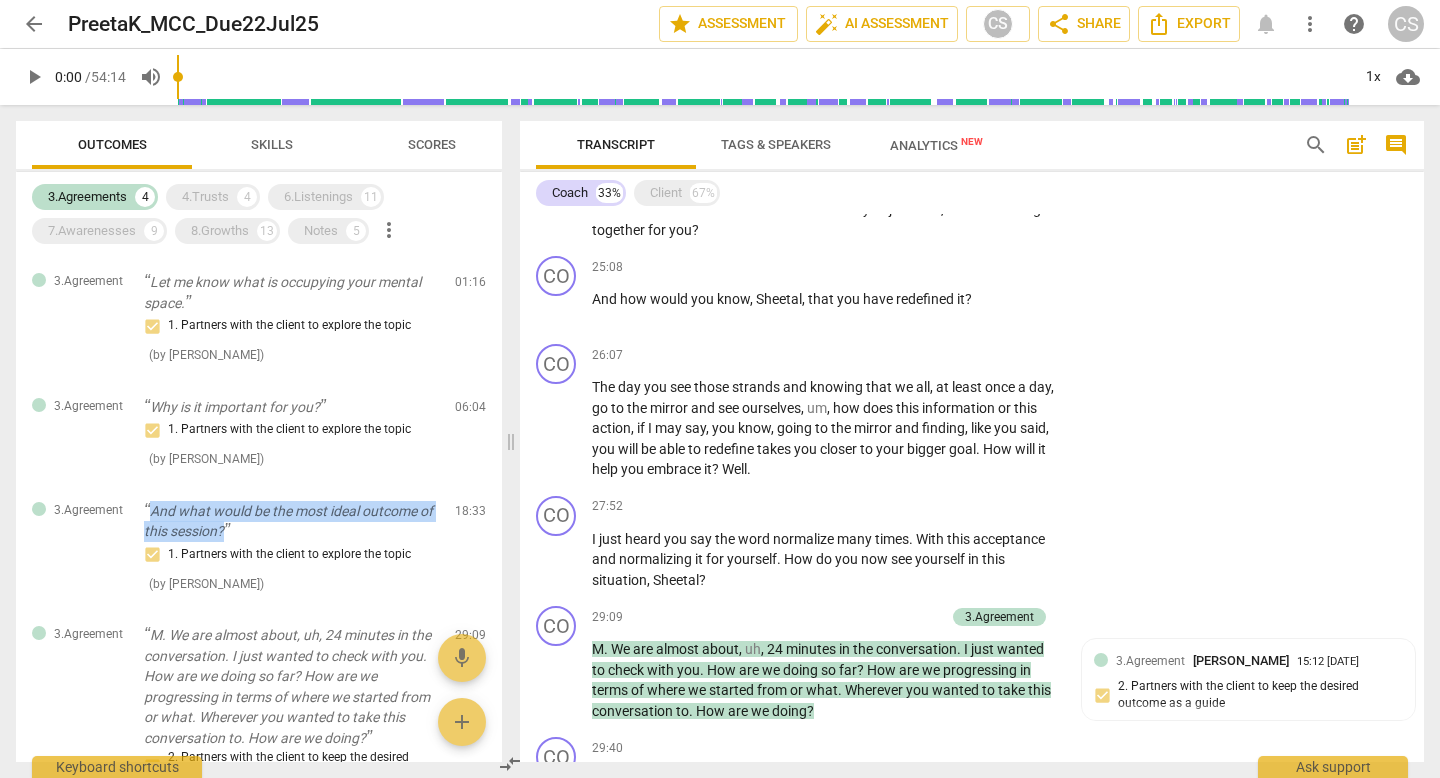 click on "search" at bounding box center [1316, 145] 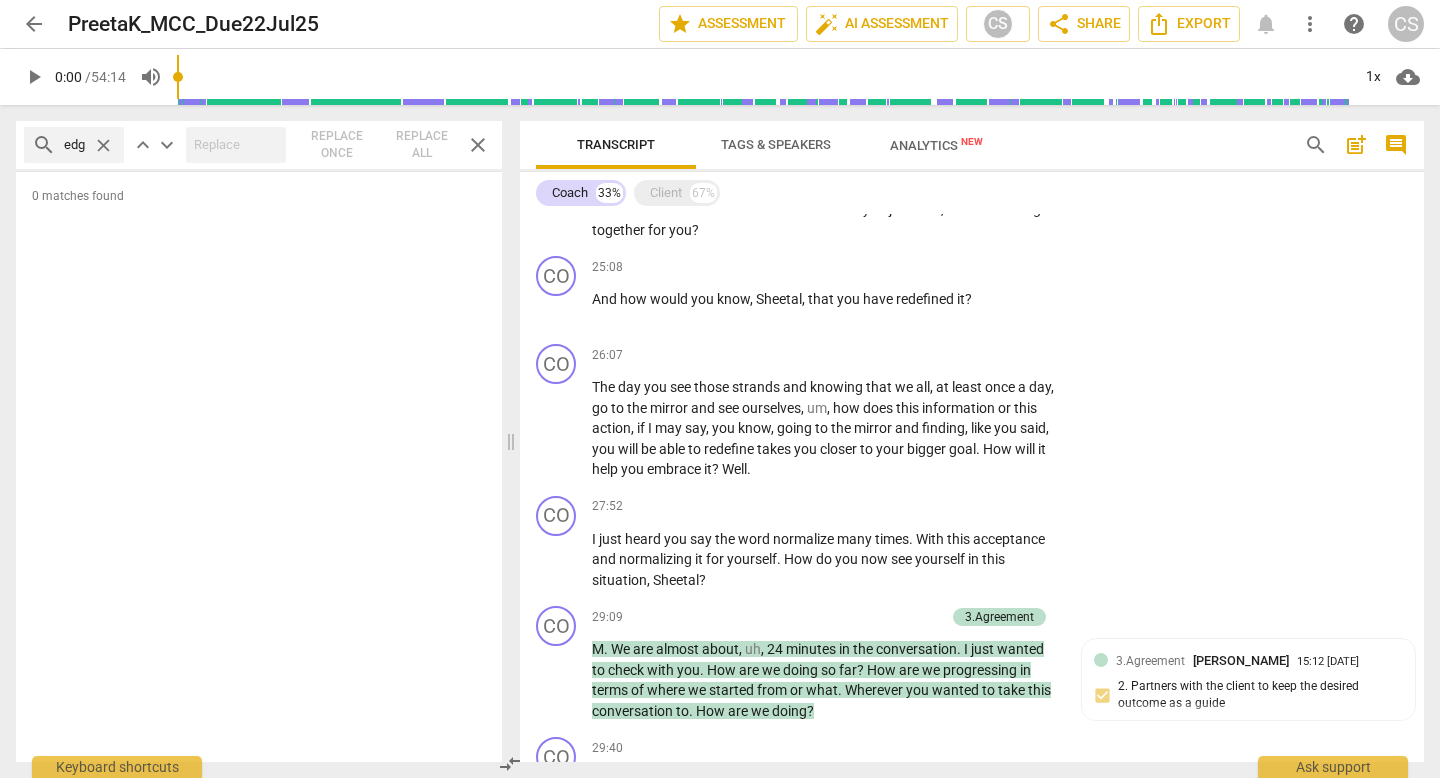 scroll, scrollTop: 0, scrollLeft: 55, axis: horizontal 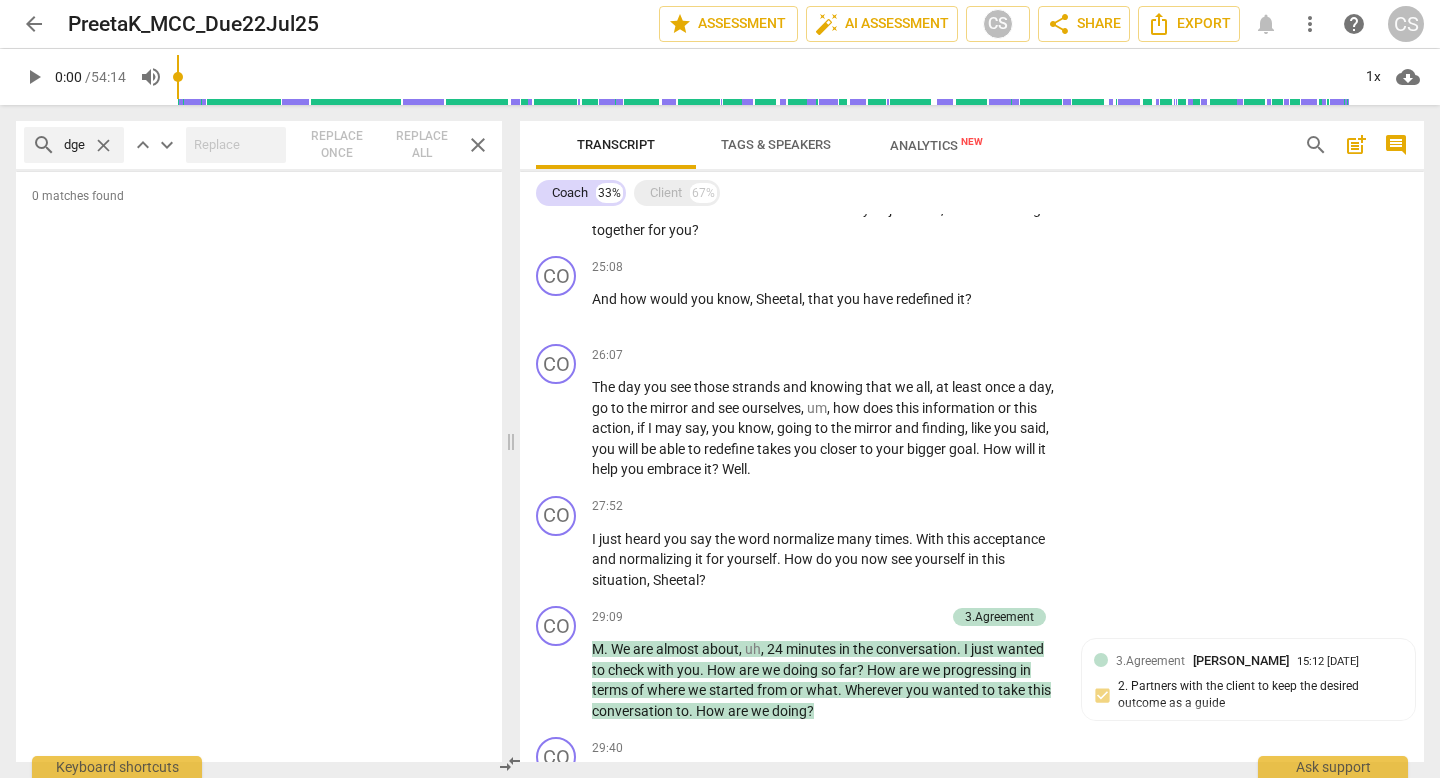 type on "acknowledge" 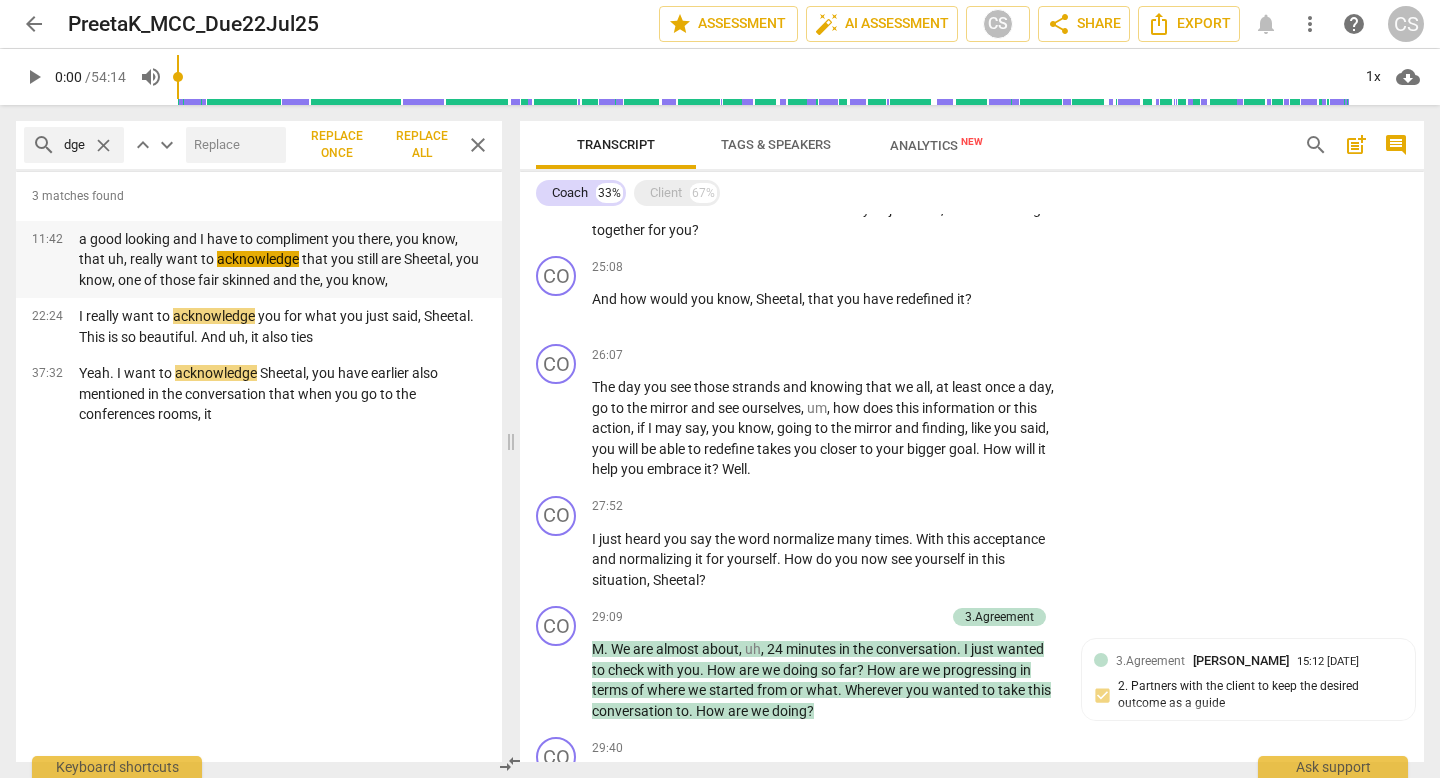 click on "a good looking and I have to compliment you there, you know, that uh, really want to   acknowledge   that you still are Sheetal, you know, one of those fair skinned and the, you know," at bounding box center [282, 260] 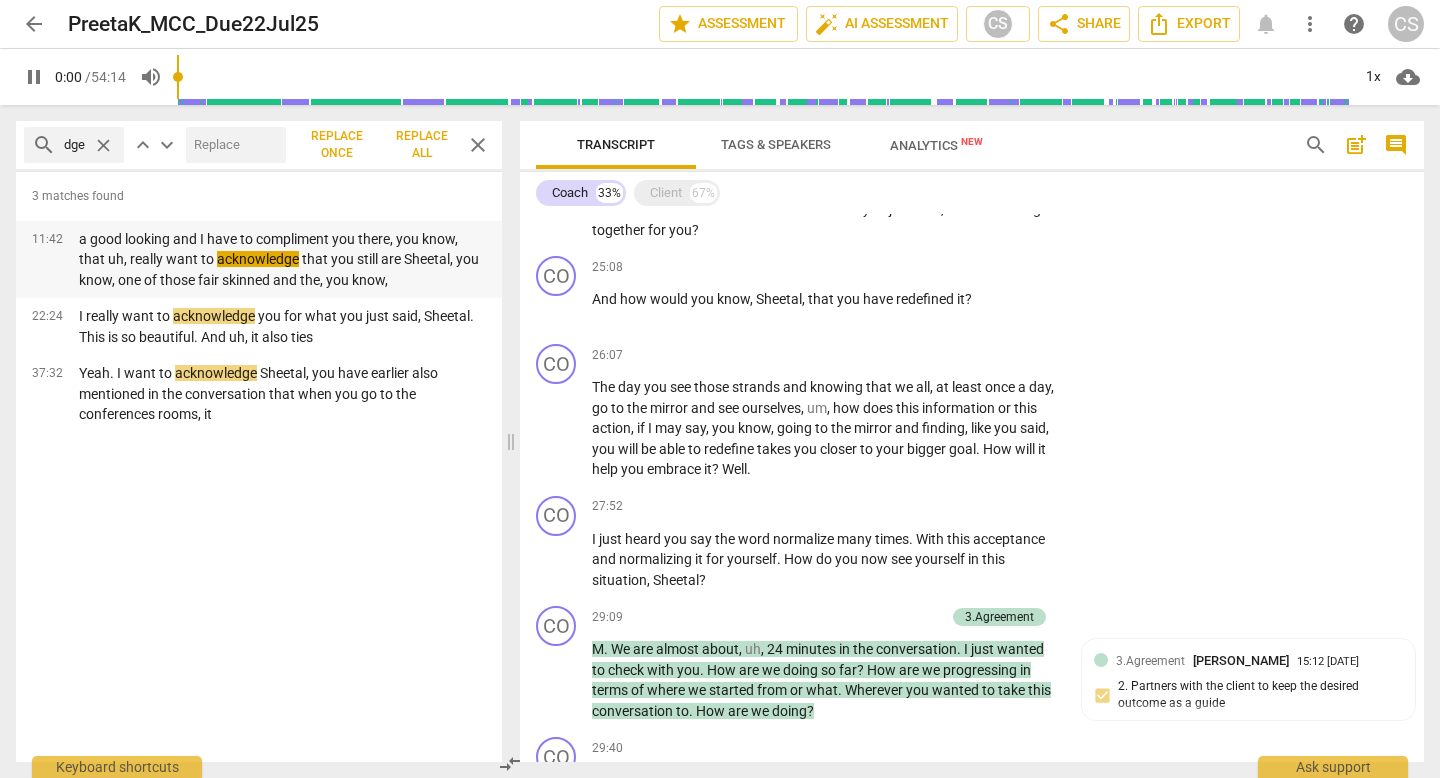 scroll, scrollTop: 0, scrollLeft: 0, axis: both 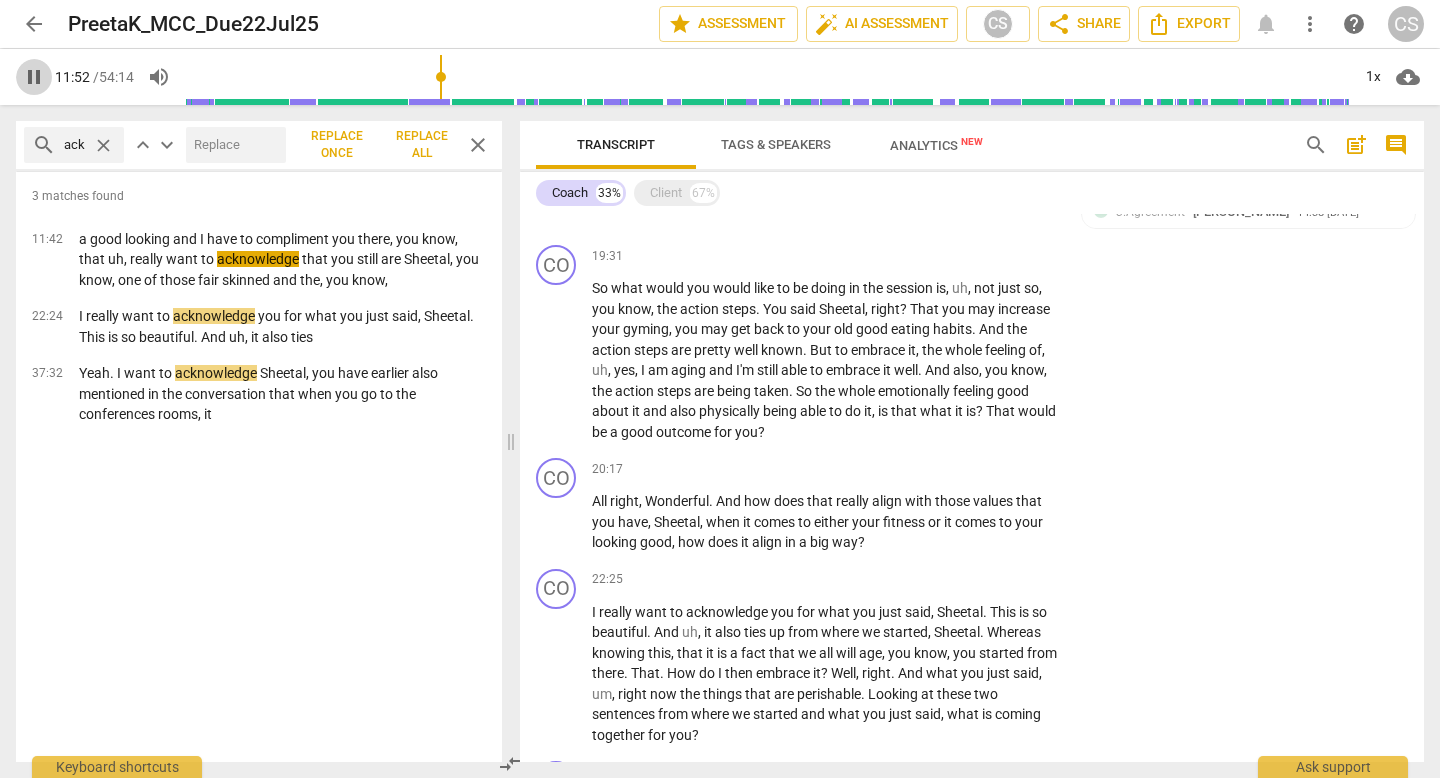 click on "pause" at bounding box center (34, 77) 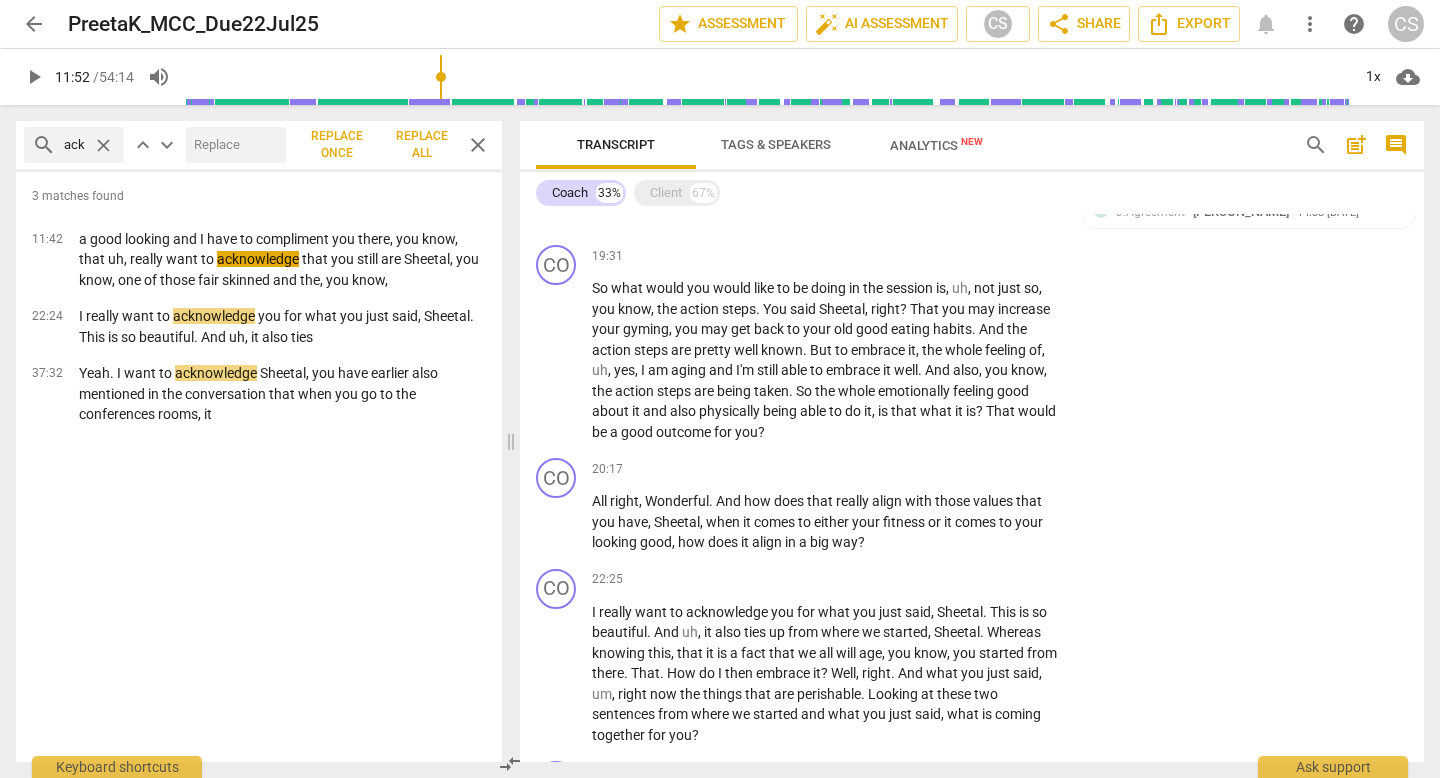 drag, startPoint x: 593, startPoint y: 224, endPoint x: 1038, endPoint y: 273, distance: 447.68964 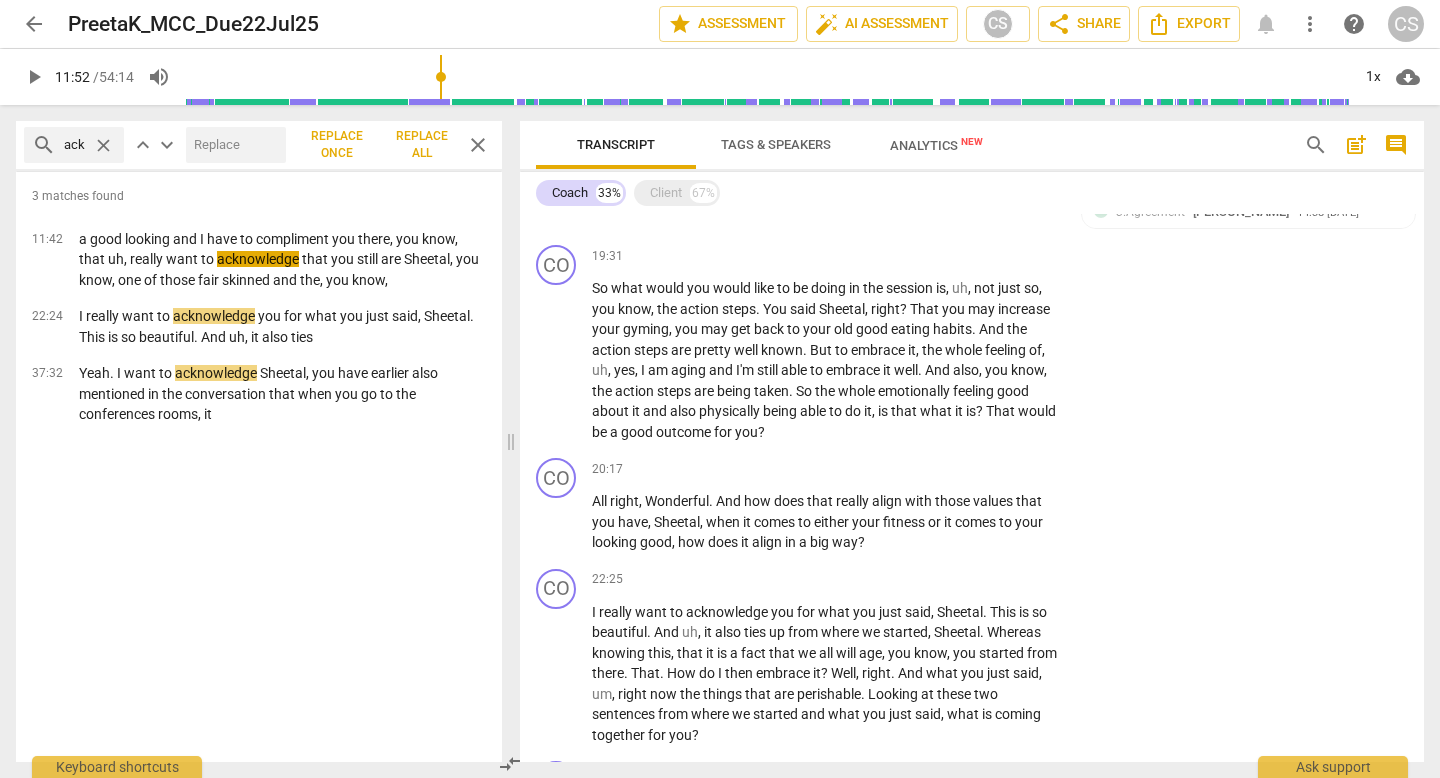 click on "I   totally   hear   you ,   um ,   Sheetal   and   I   heard   two ,   three   things   and   uh ,   just   wanted   to   play   it   back   to   you .   Um ,   one   is   that   everybody   ages   is   what   you   say ,   said ,   you   know ,   couple   of   sentences   back .   Um ,   and   you   said   that   you   were   a   uh ,   very ,   very   fit   girl   at   that   point   in   time   and   you   know ,   in   your   20s   and   now   when   you   are   this   transition ,   this   change   that   is ,   you   know ,   it   has   to   be   there .   We   will   age   as   the   year   passes .   Right .   Um ,   knowing   it   fully   well   and   being   aware   of   this ,   the   fact   of   life   that   we   all   will   by   the   year   grow   older   only .   Right .   Uh ,   two   things   that   you   said   stood   out   here ,   knowing   the   fact   that   everybody   will .   One   is   that   when   you   were   such   a   good   looking   and   I   have   to   compliment   you" at bounding box center [826, -254] 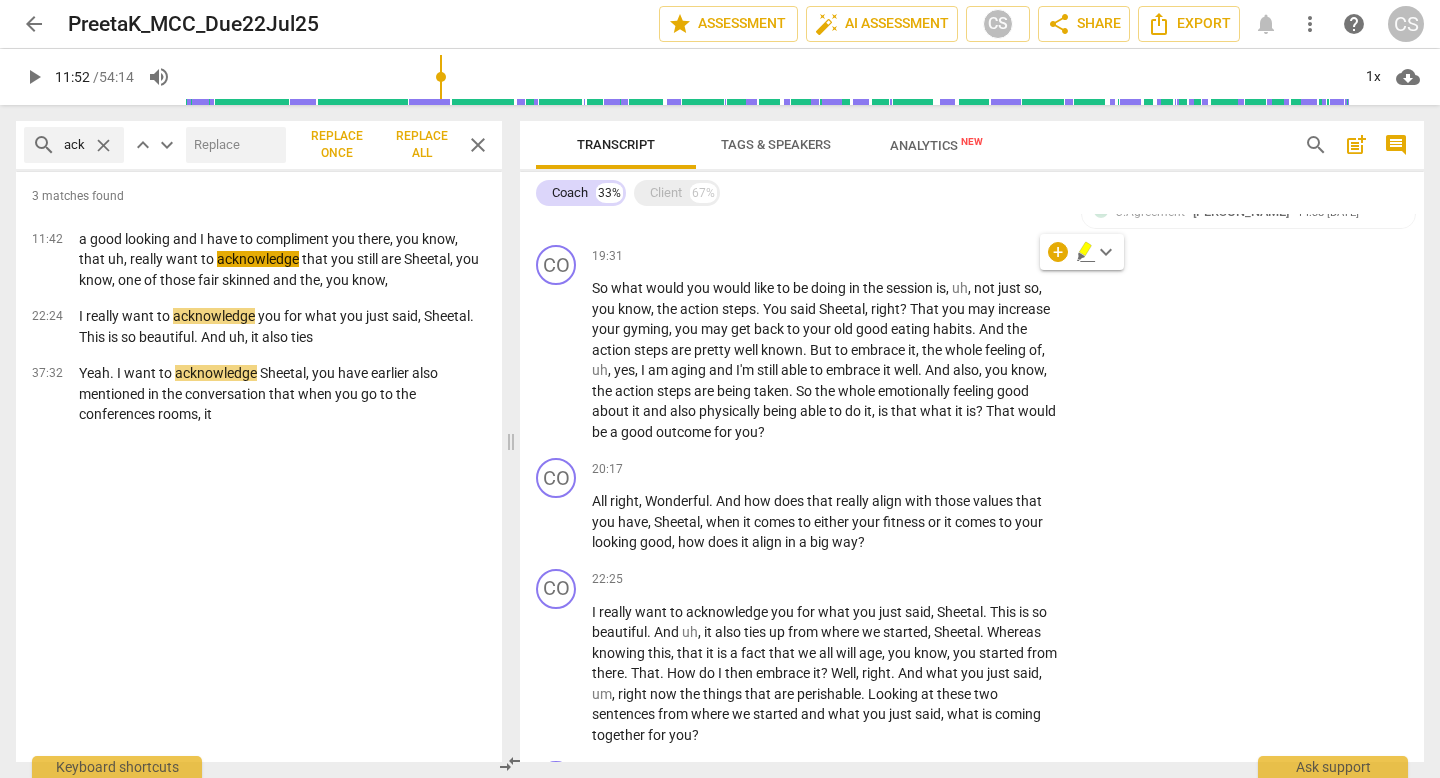 copy on "that   uh ,   really   want   to   acknowledge   that   you   still   are   Sheetal ,   you   know ,   one   of   those   fair   skinned   and   the ,   you   know ,   brown   eye   girl   and   looking   fabulous   the   way   you   are" 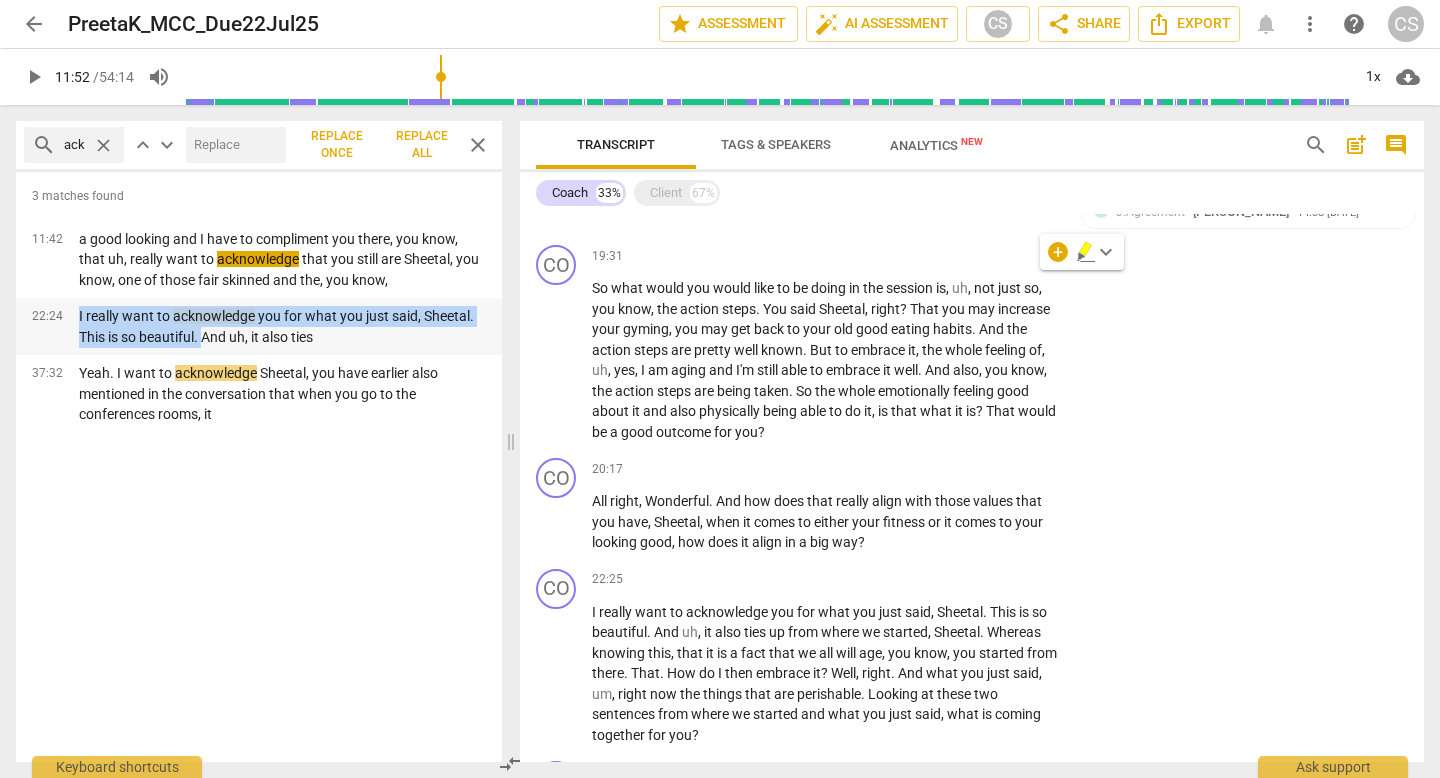 drag, startPoint x: 345, startPoint y: 387, endPoint x: 78, endPoint y: 358, distance: 268.57028 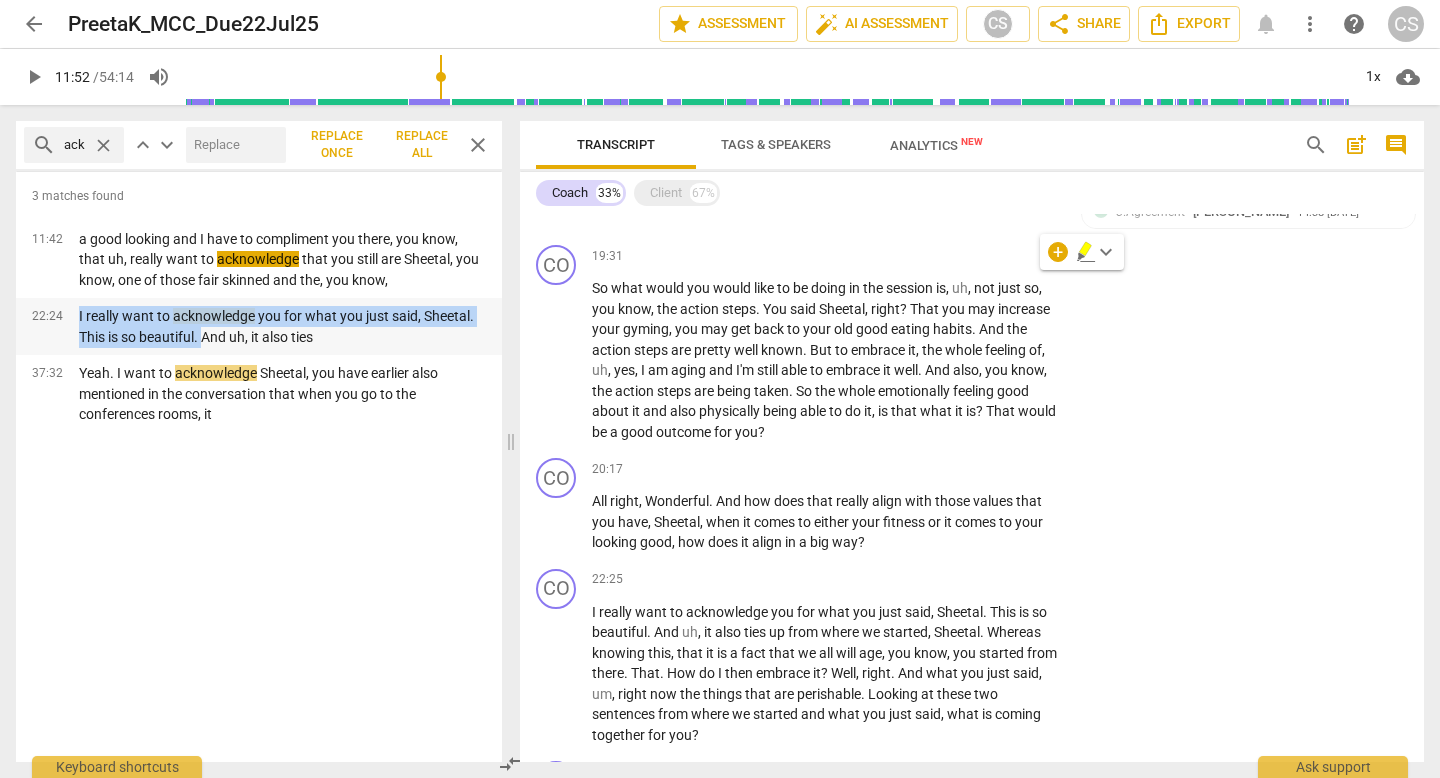 click on "I really want to   acknowledge   you for what you just said, Sheetal. This is so beautiful. And uh, it also ties" at bounding box center (282, 326) 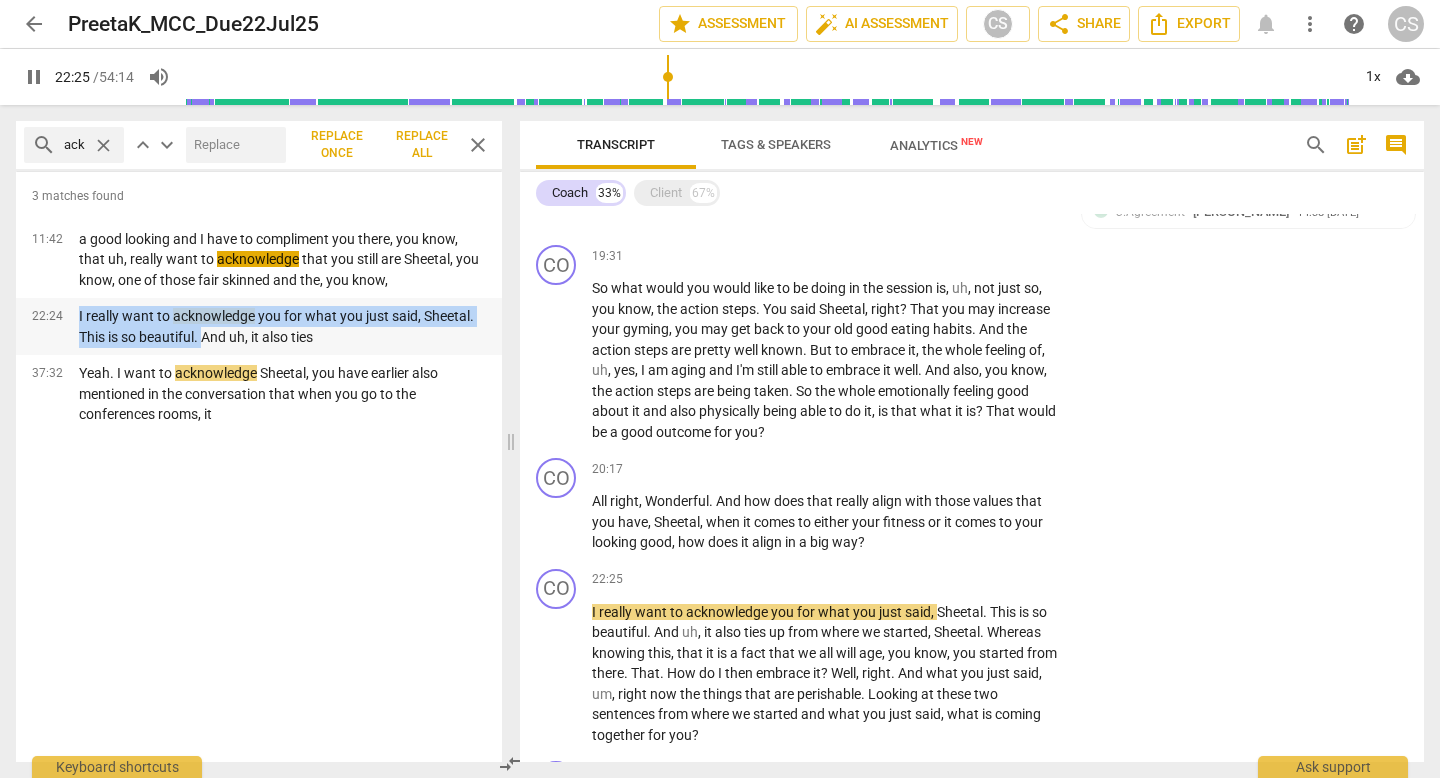 scroll, scrollTop: 2768, scrollLeft: 0, axis: vertical 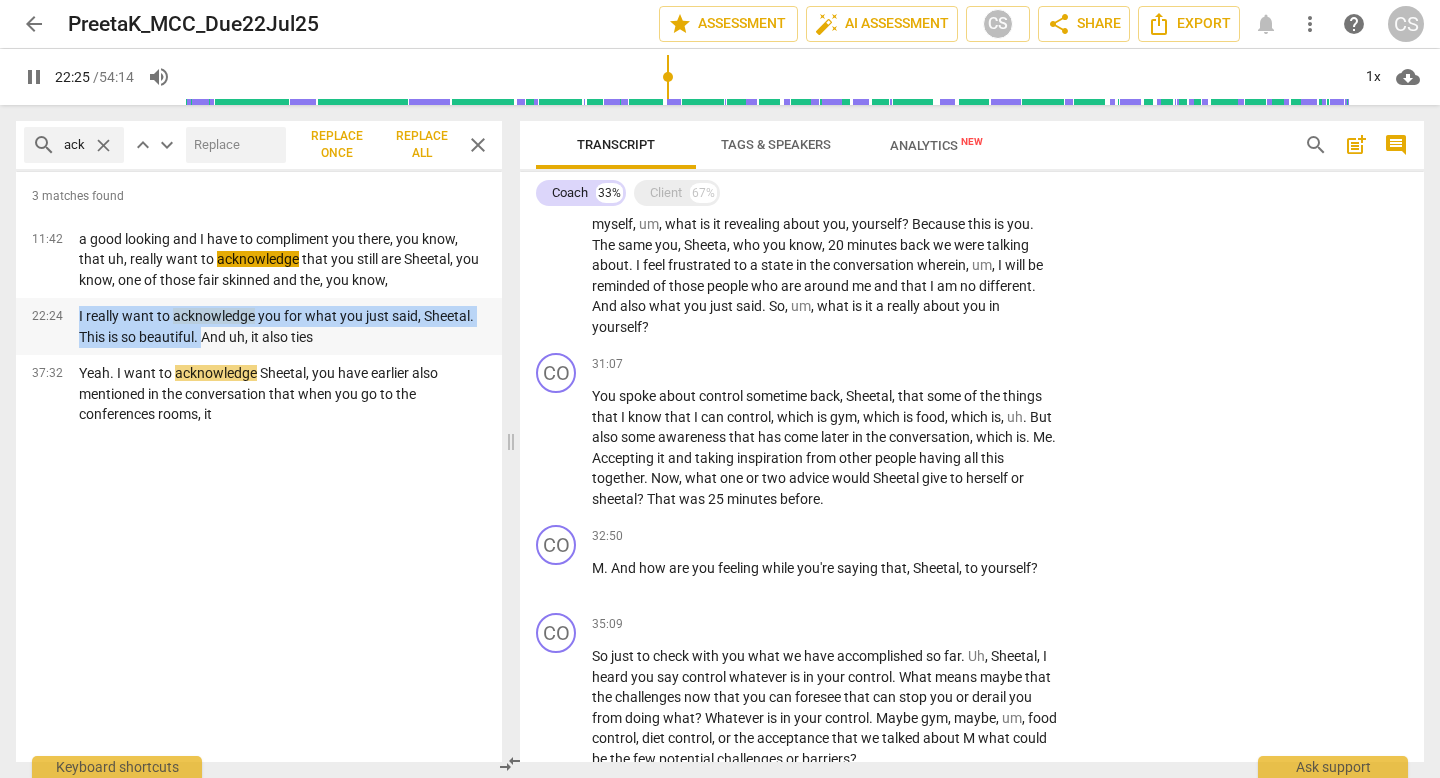 copy on "I really want to   acknowledge   you for what you just said, Sheetal. This is so beautiful." 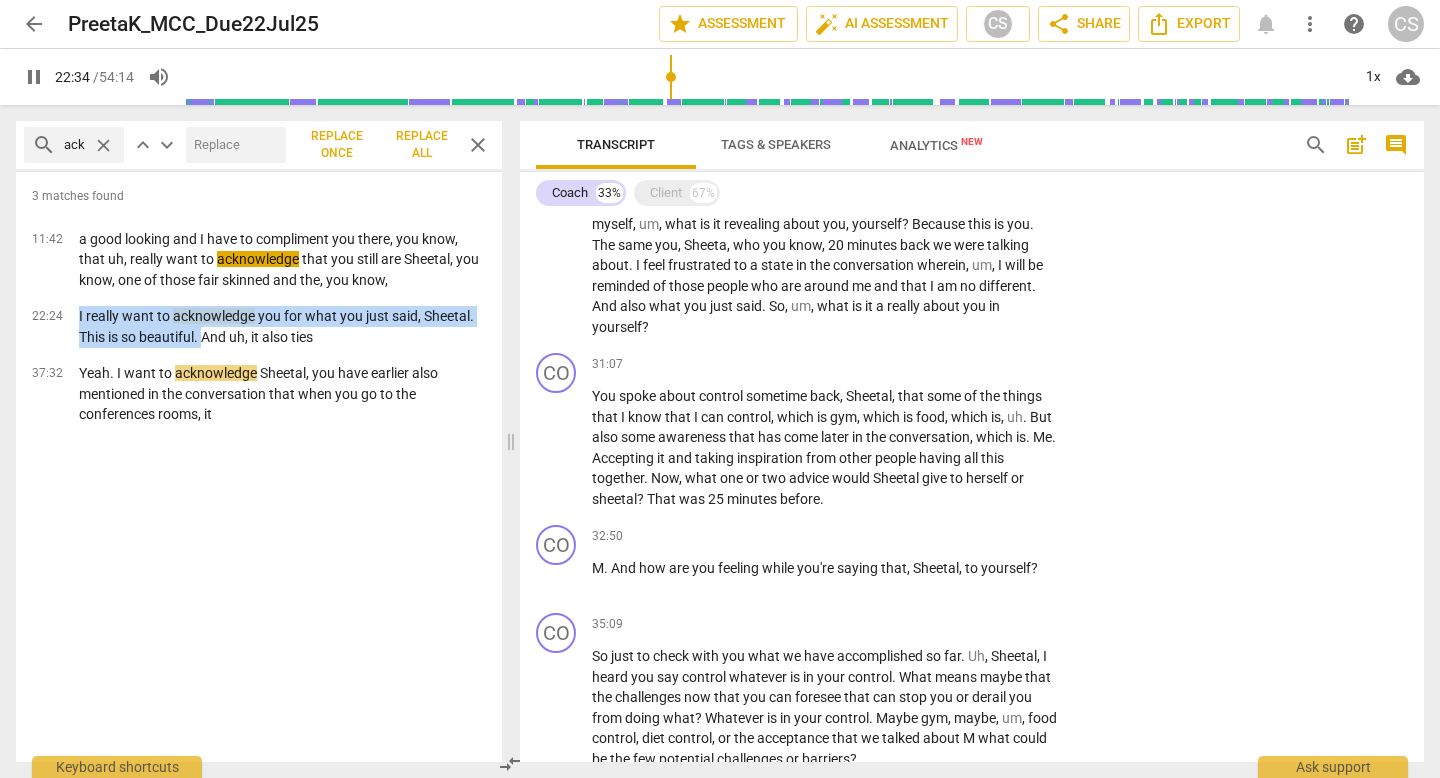 click on "pause" at bounding box center [34, 77] 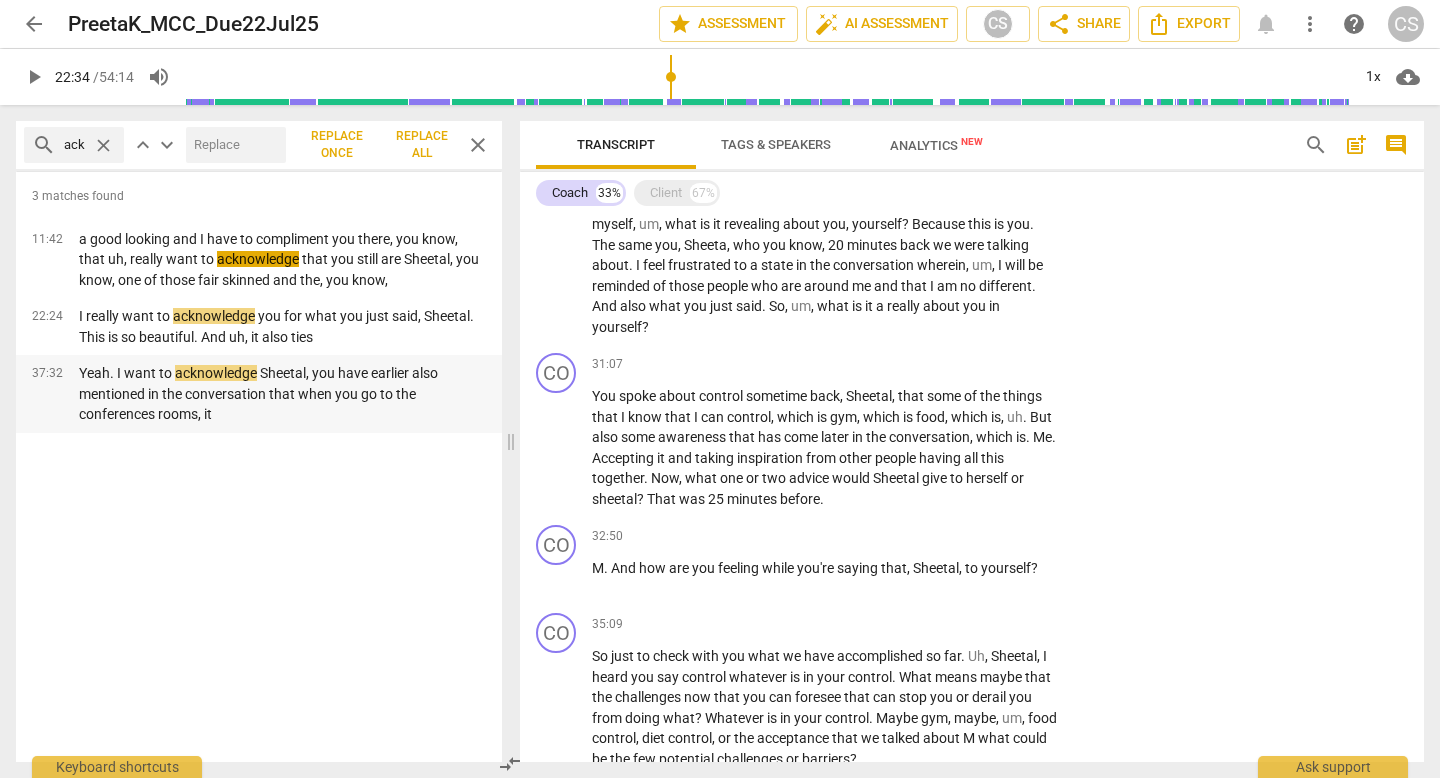 click on "Yeah. I want to   acknowledge   [PERSON_NAME], you have earlier also mentioned in the conversation that when you go to the conferences rooms, it" at bounding box center (282, 394) 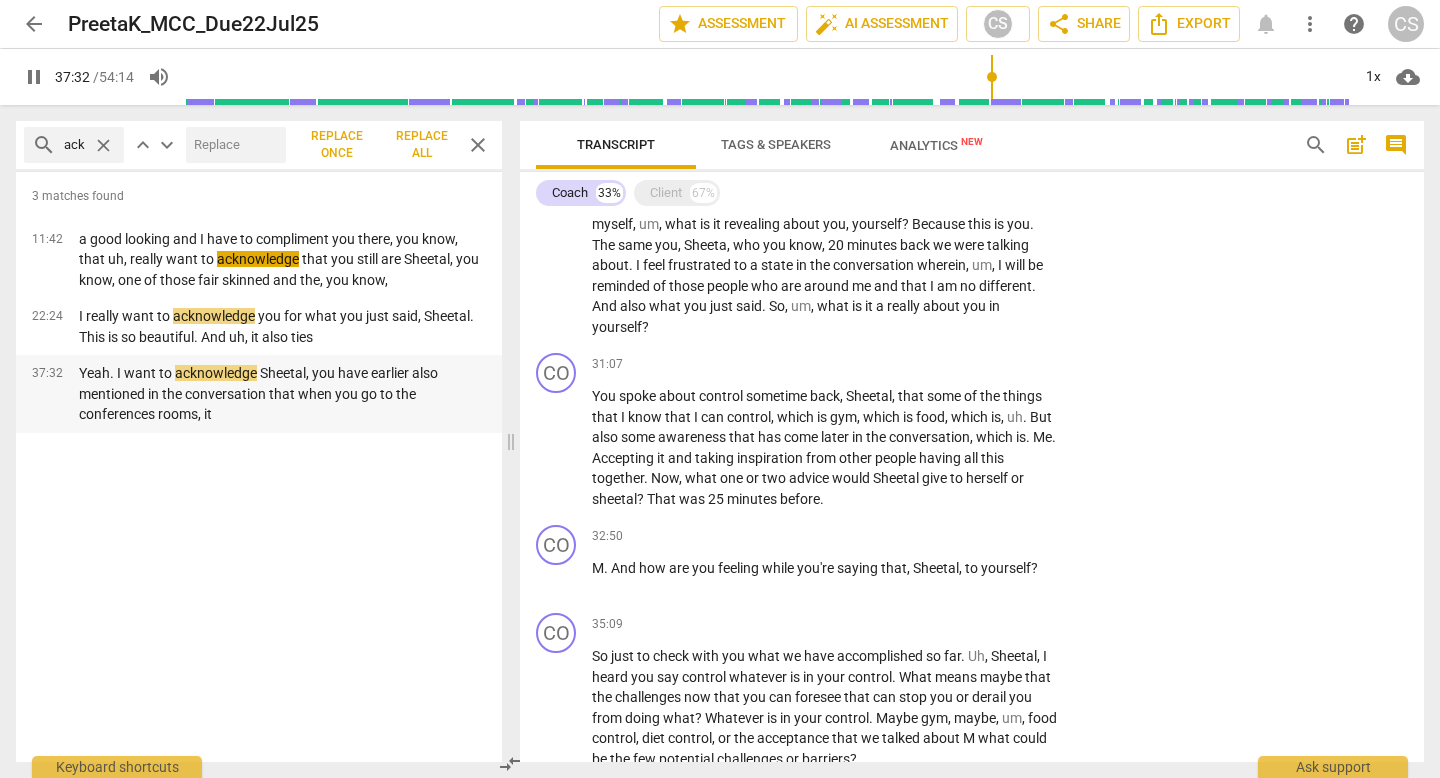 scroll, scrollTop: 4516, scrollLeft: 0, axis: vertical 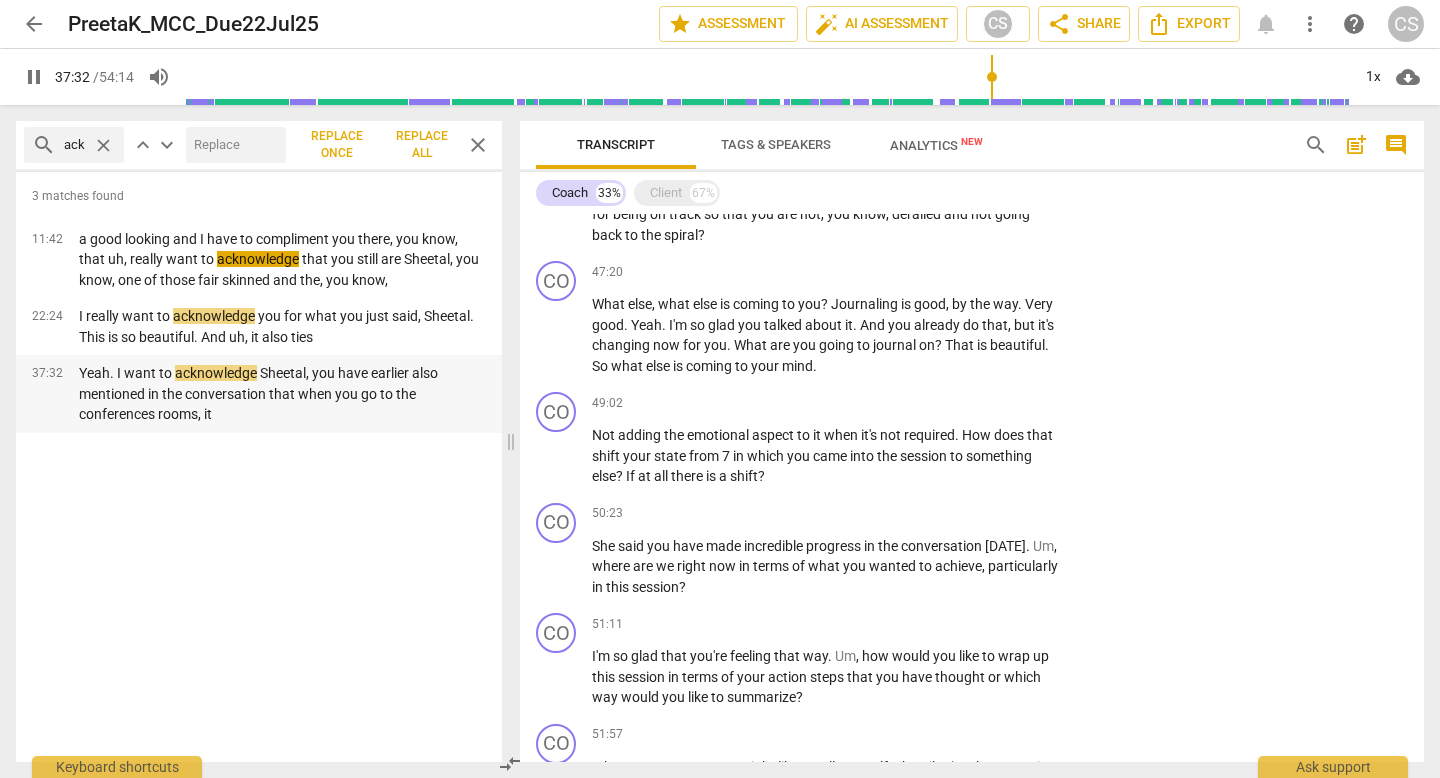 click on "Yeah. I want to   acknowledge   [PERSON_NAME], you have earlier also mentioned in the conversation that when you go to the conferences rooms, it" at bounding box center (282, 394) 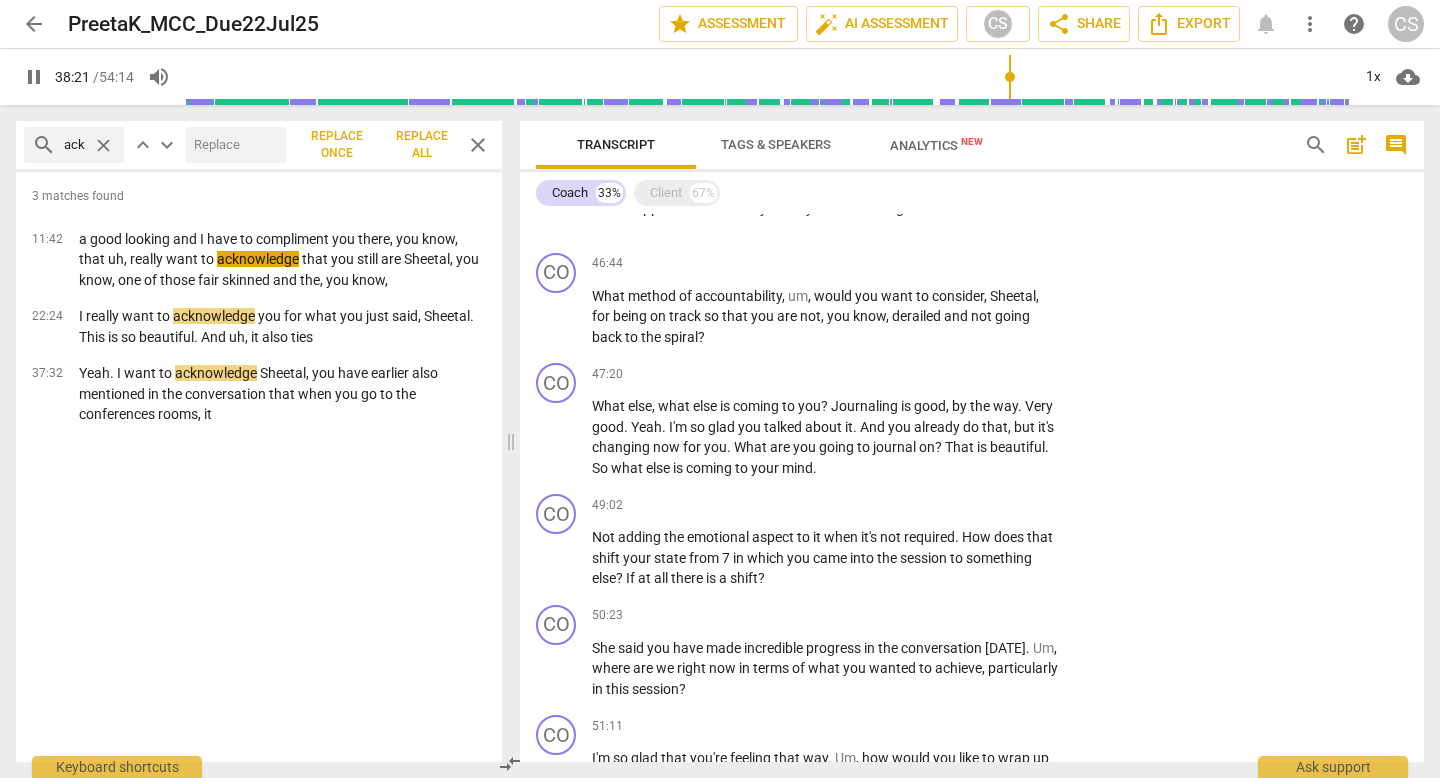 scroll, scrollTop: 4413, scrollLeft: 0, axis: vertical 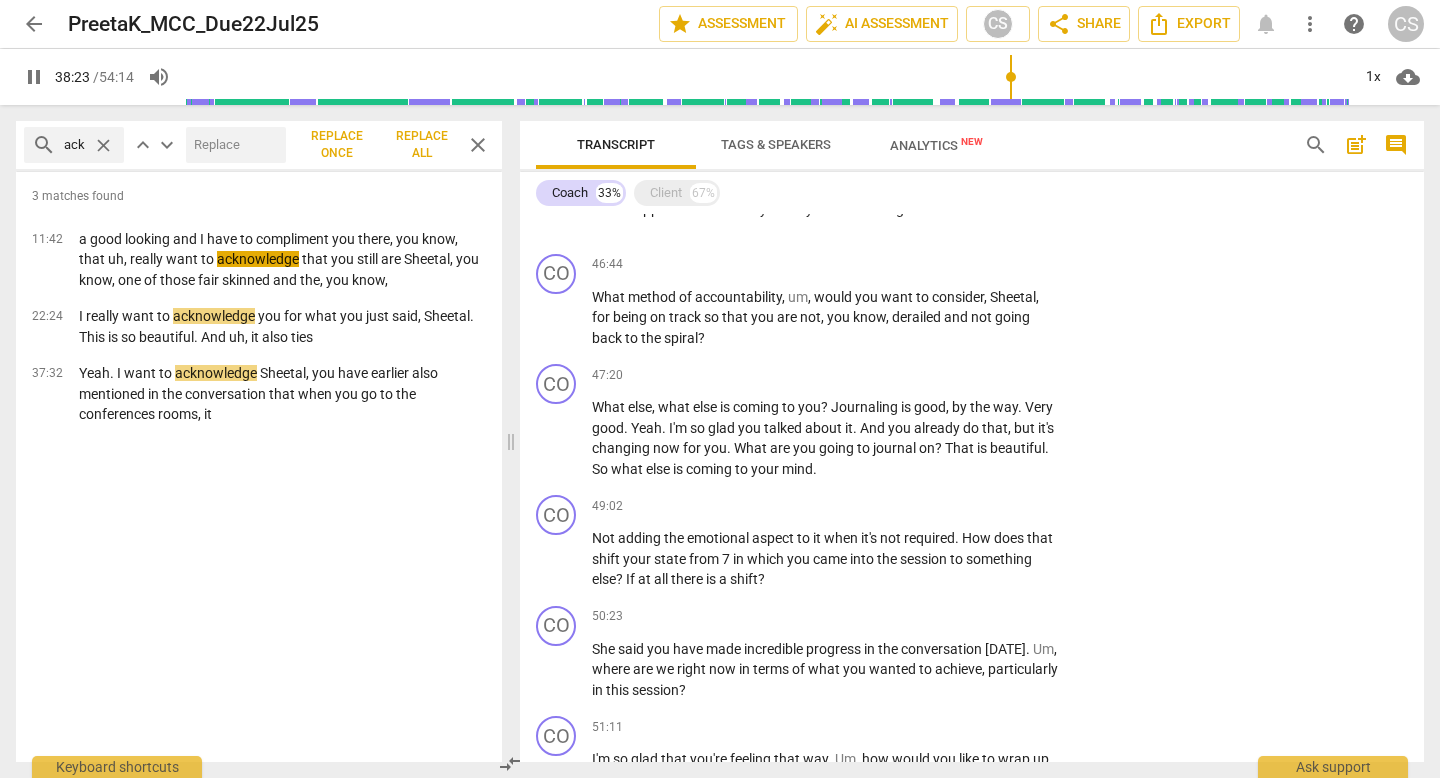 click on "pause" at bounding box center (557, -734) 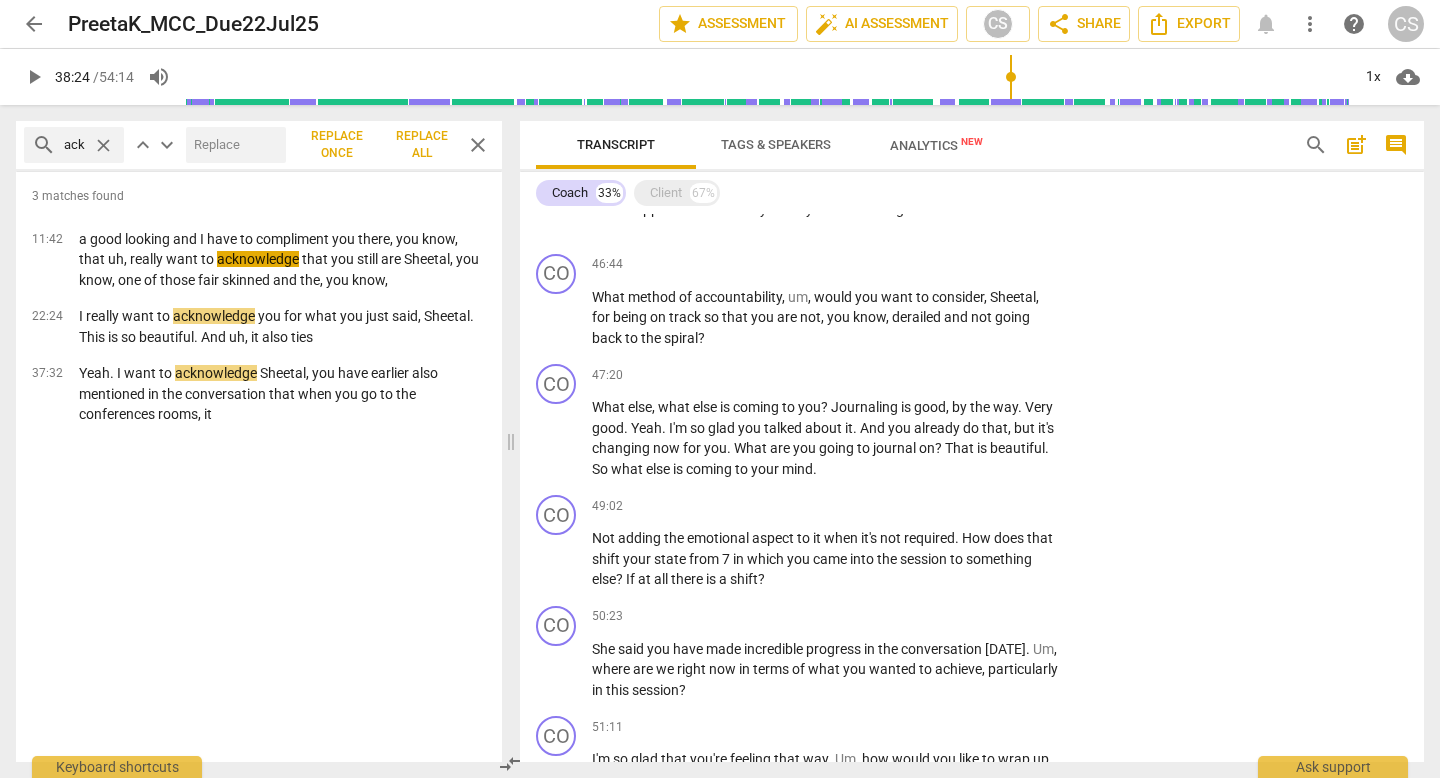type on "2304" 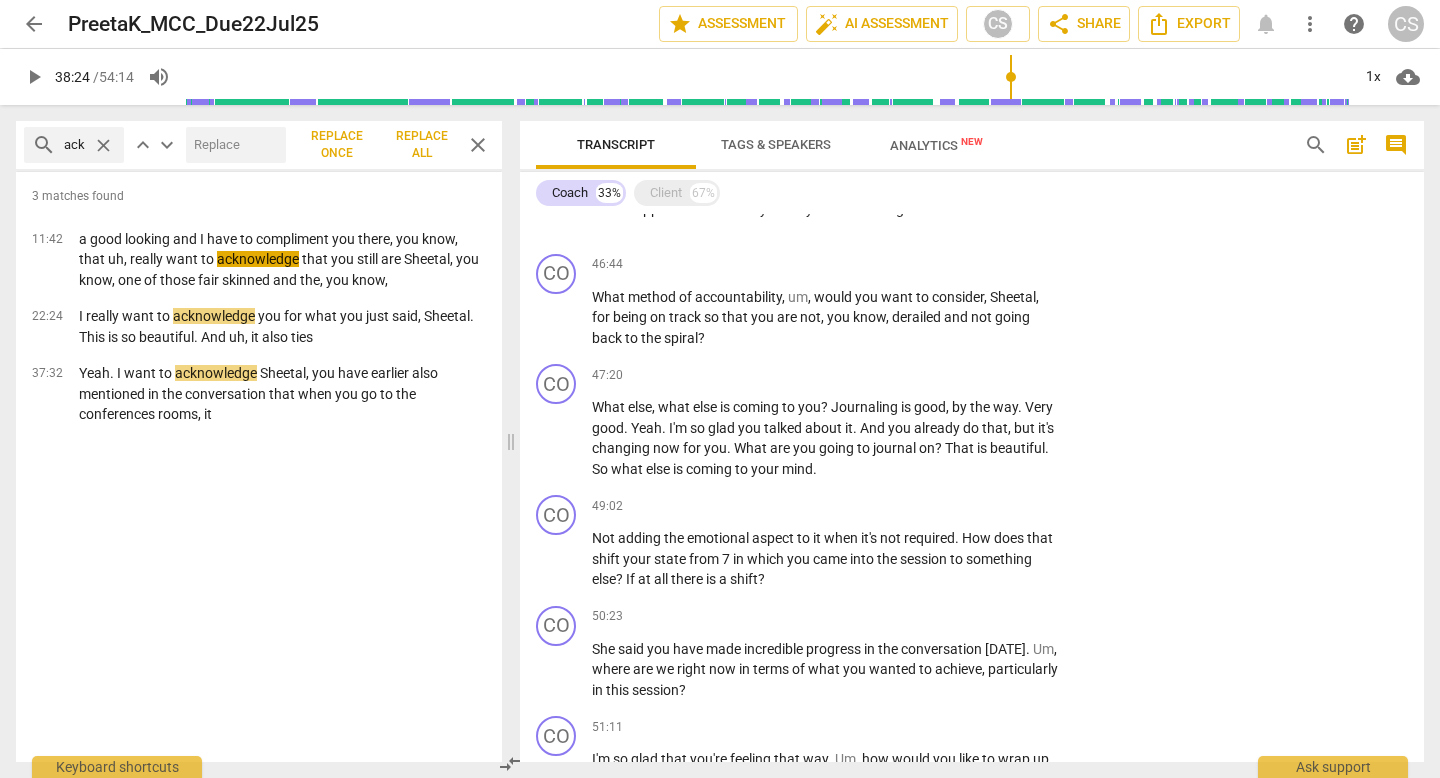 drag, startPoint x: 637, startPoint y: 326, endPoint x: 695, endPoint y: 344, distance: 60.728905 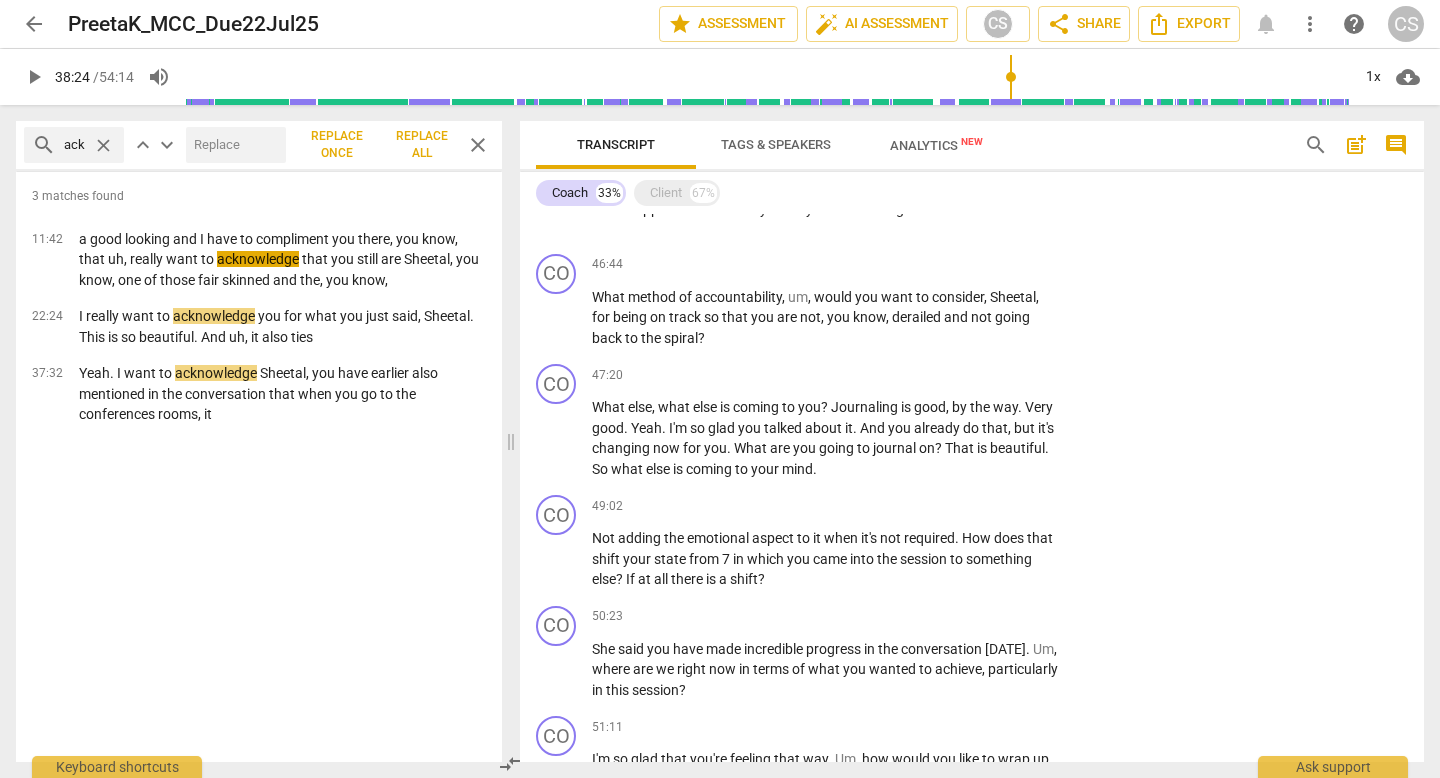 click on "Yeah .   I   want   to   acknowledge   [PERSON_NAME] ,   you   have   earlier   also   mentioned   in   the   conversation   that   when   you   go   to   the   conferences   rooms ,   it   is   you   who   seen   more .   You   know ,   the   kind   of   work   that   you   do ,   the   intelligence   that   you   possess ,   um ,   the   impact   that   you   are   creating   with   your   work ,   the   whole   information   that   you   just   shared   or   the   way   you   got   inspired   by   this   friend ,   uh ,   you   know ,   you   have   seen   people ,   other   people   also   being   very   comfortable   in   their   skin .   Right .   What   is   one   or   two   strengths   now   with   this   information   that   you   already   possess   that   you   would   want   to   bring   to   the   forefront ?   They   are   there   as   resources   like   you   said   earlier ." at bounding box center [826, -735] 